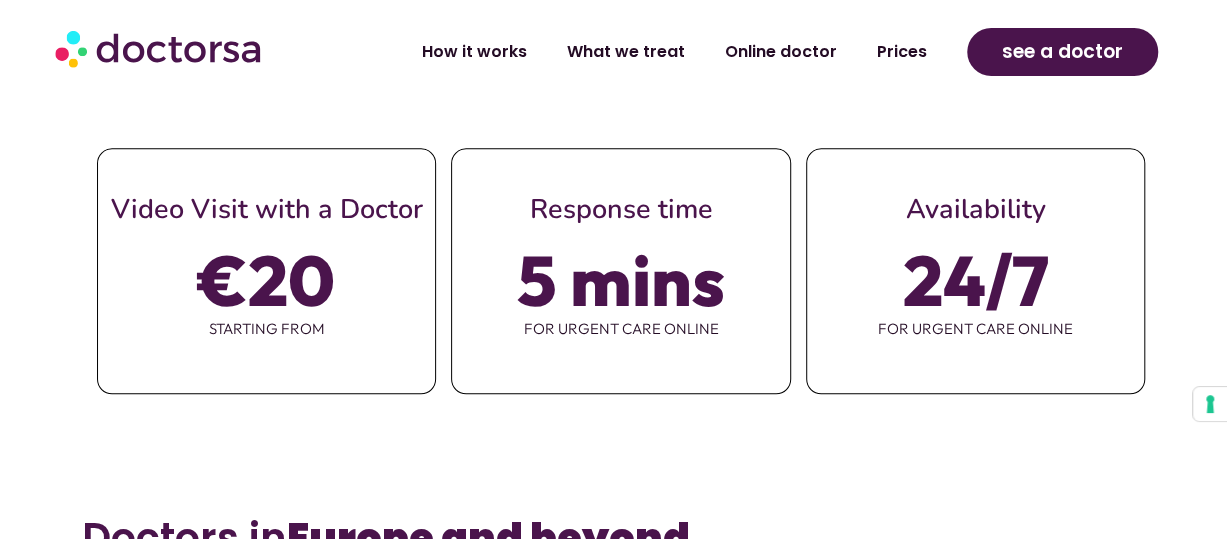 scroll, scrollTop: 868, scrollLeft: 0, axis: vertical 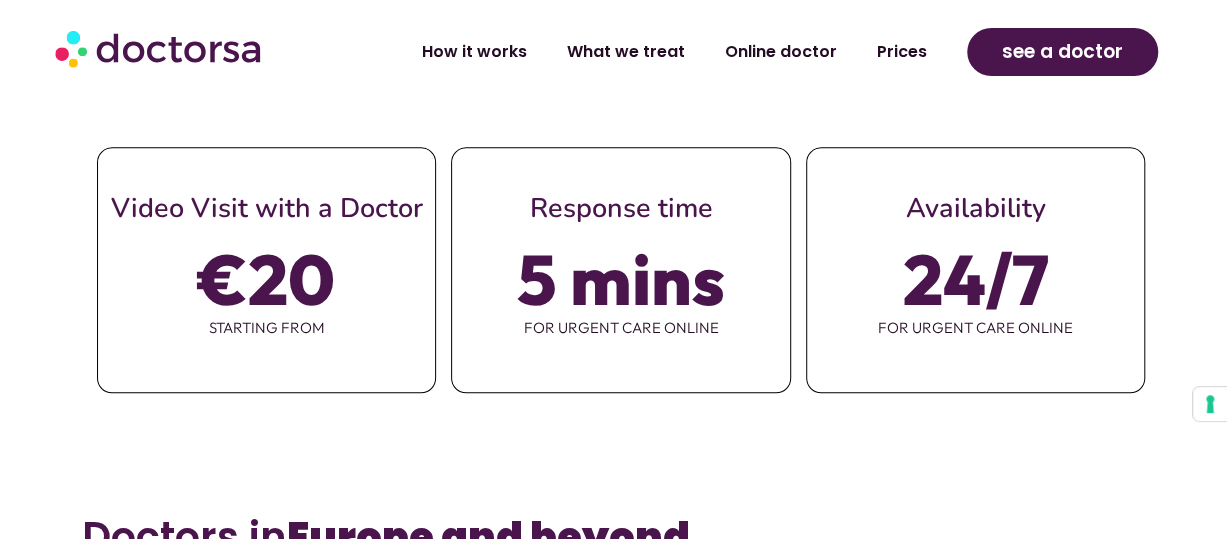 click on "€20" at bounding box center (266, 279) 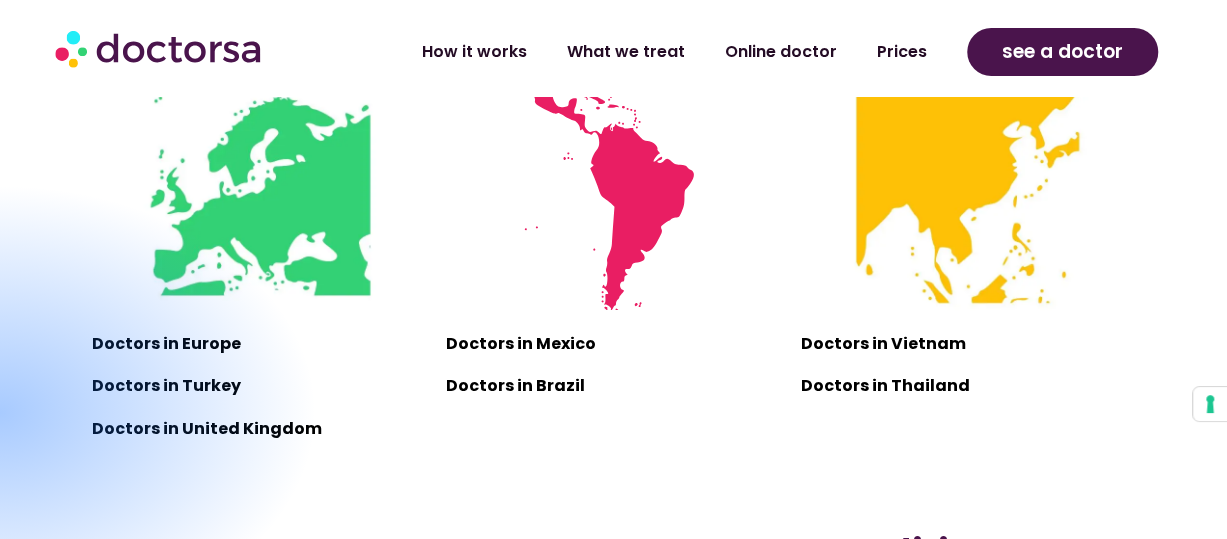 scroll, scrollTop: 1379, scrollLeft: 0, axis: vertical 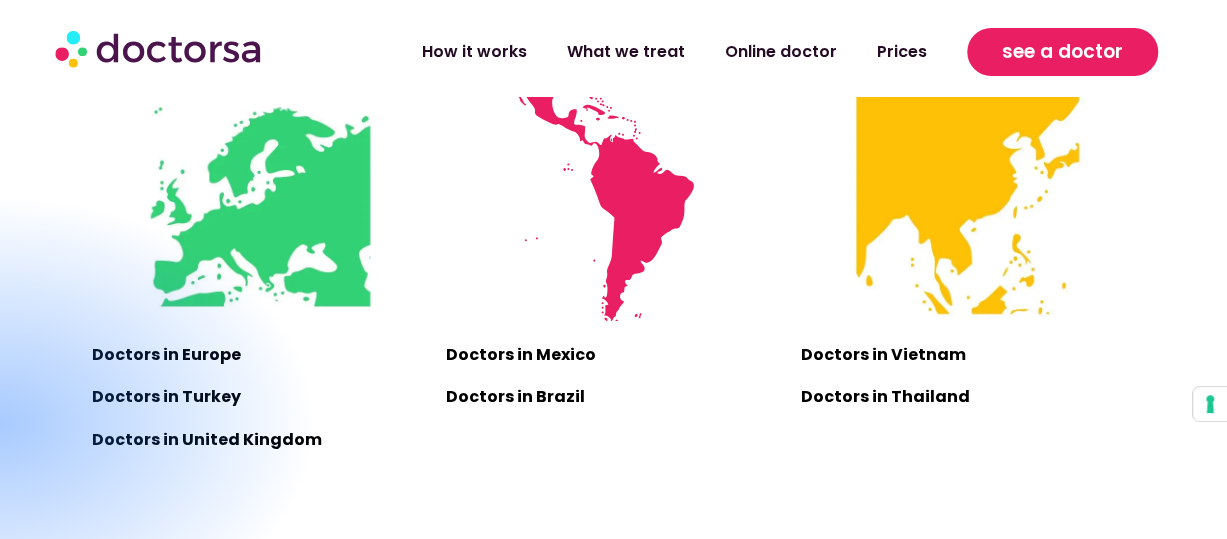 click on "see a doctor" at bounding box center [1062, 52] 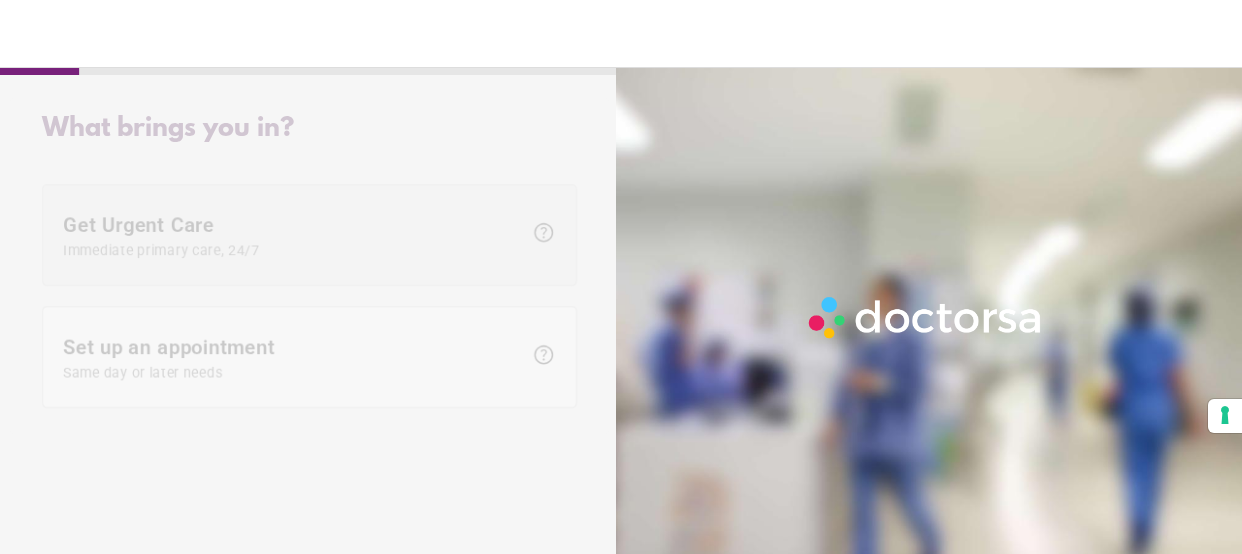 scroll, scrollTop: 0, scrollLeft: 0, axis: both 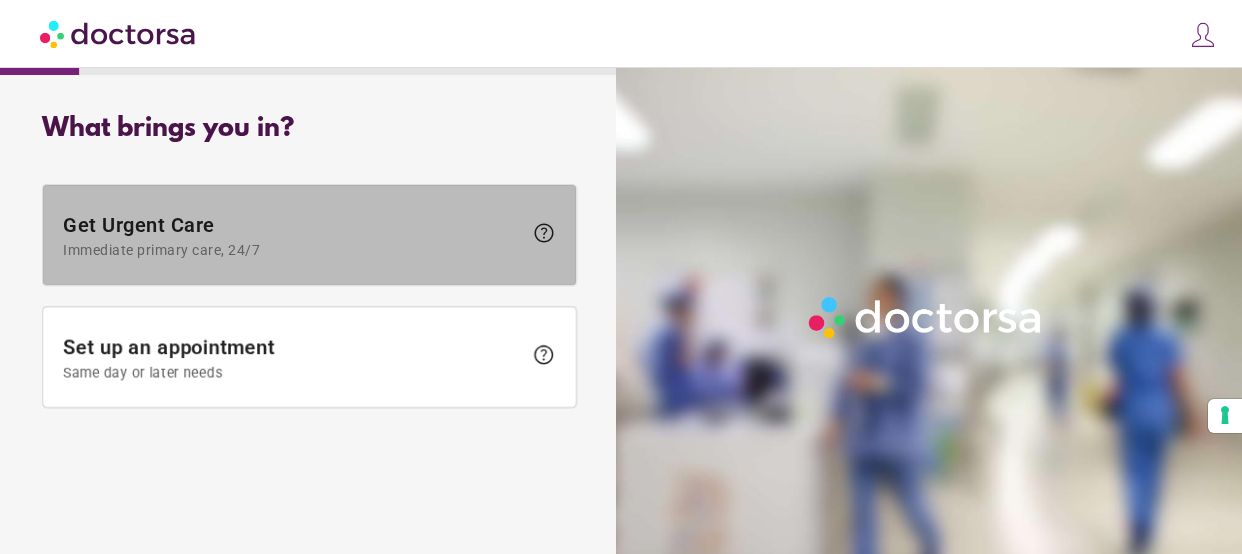 click on "Immediate primary care, 24/7" at bounding box center [292, 250] 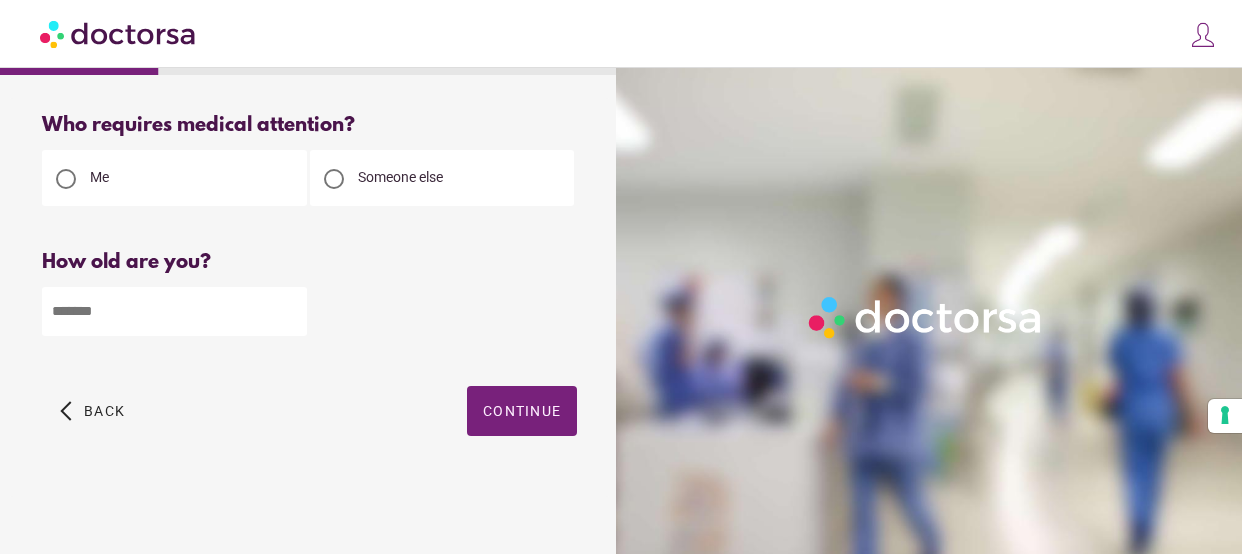 click at bounding box center (174, 311) 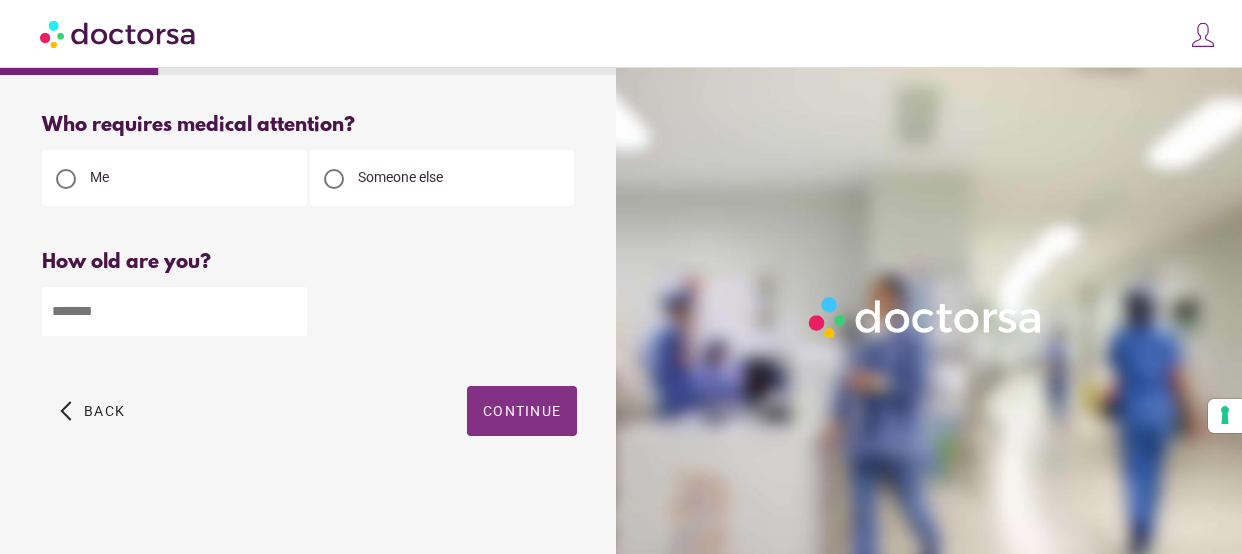 type on "**" 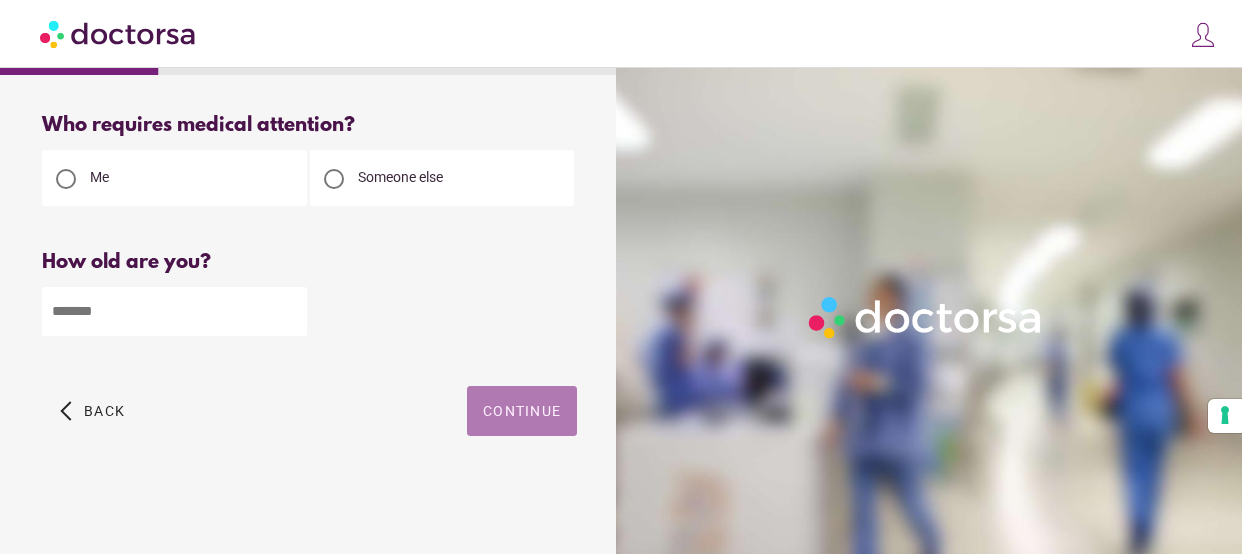 click on "Continue" at bounding box center [522, 411] 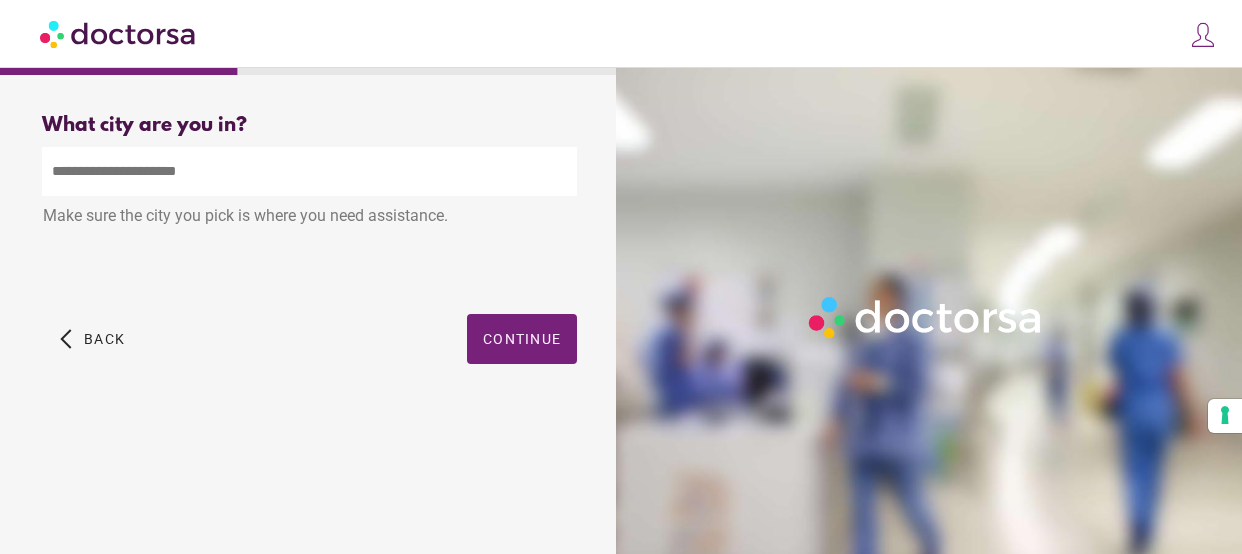 click at bounding box center [309, 171] 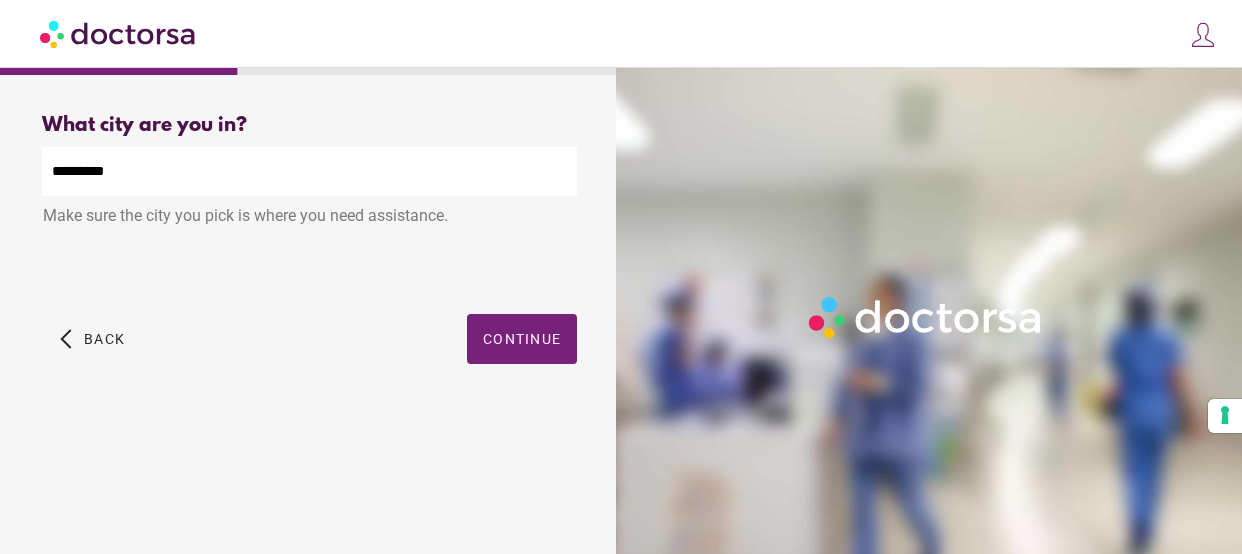 type on "*********" 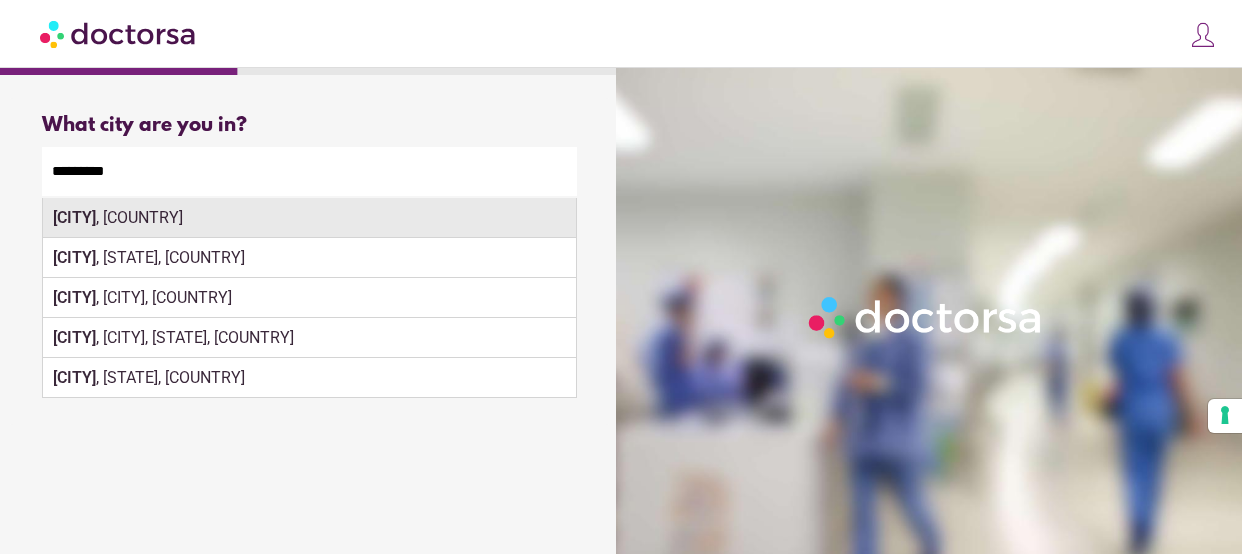 click on "Barcelona , Spain" at bounding box center (309, 218) 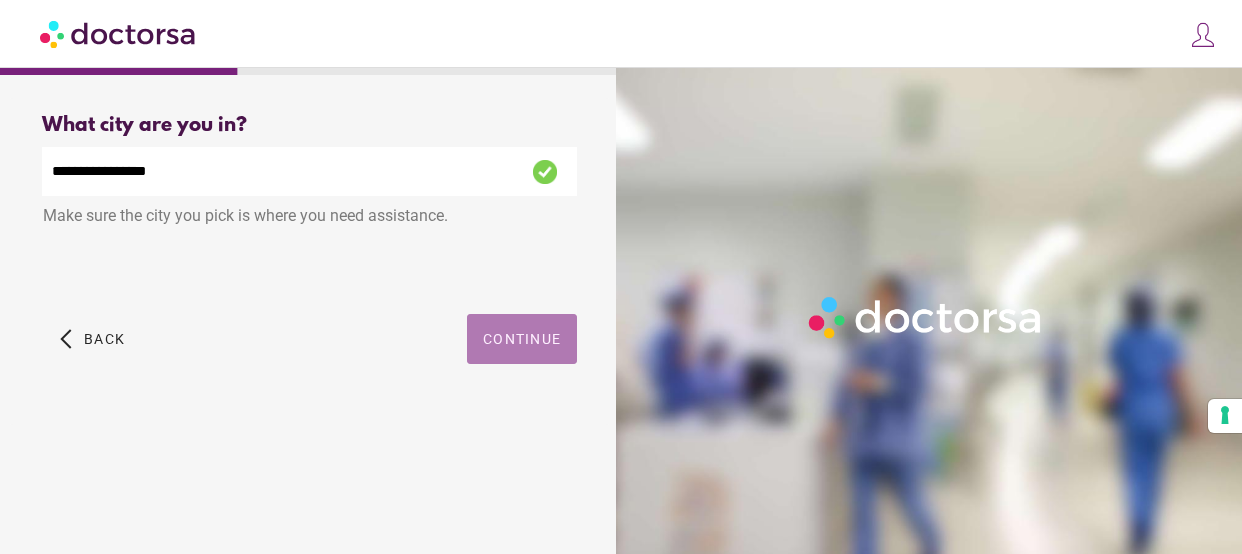 click on "Continue" at bounding box center (522, 339) 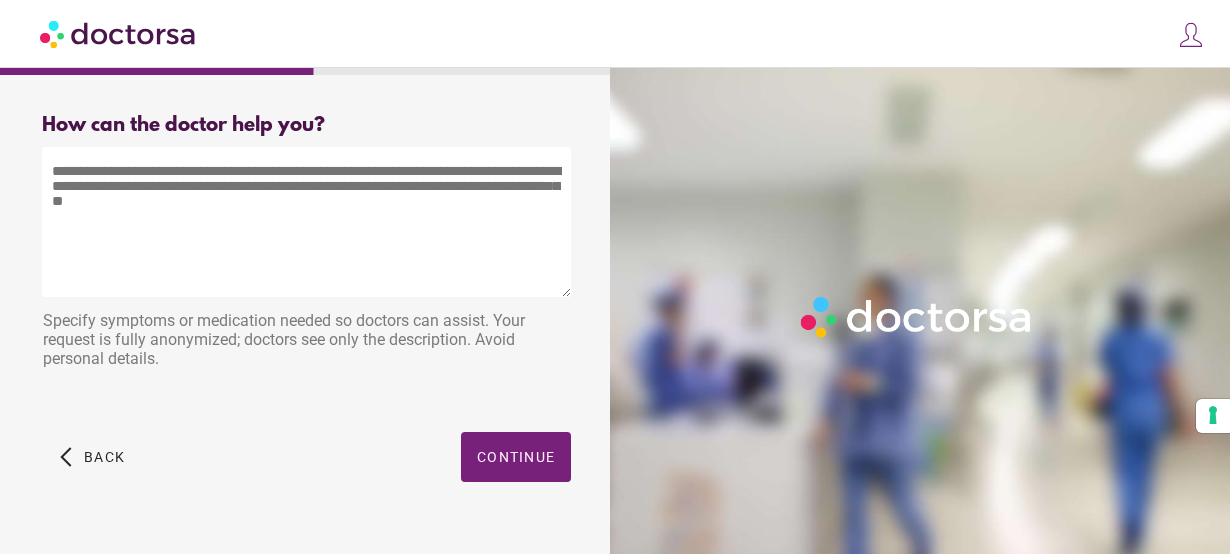click at bounding box center (306, 222) 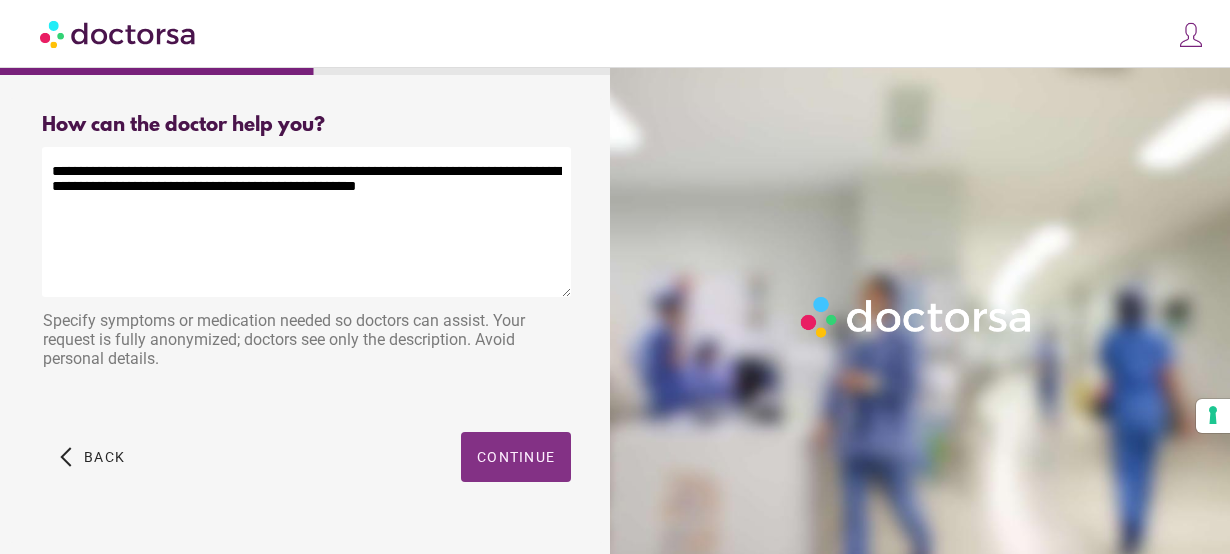 type on "**********" 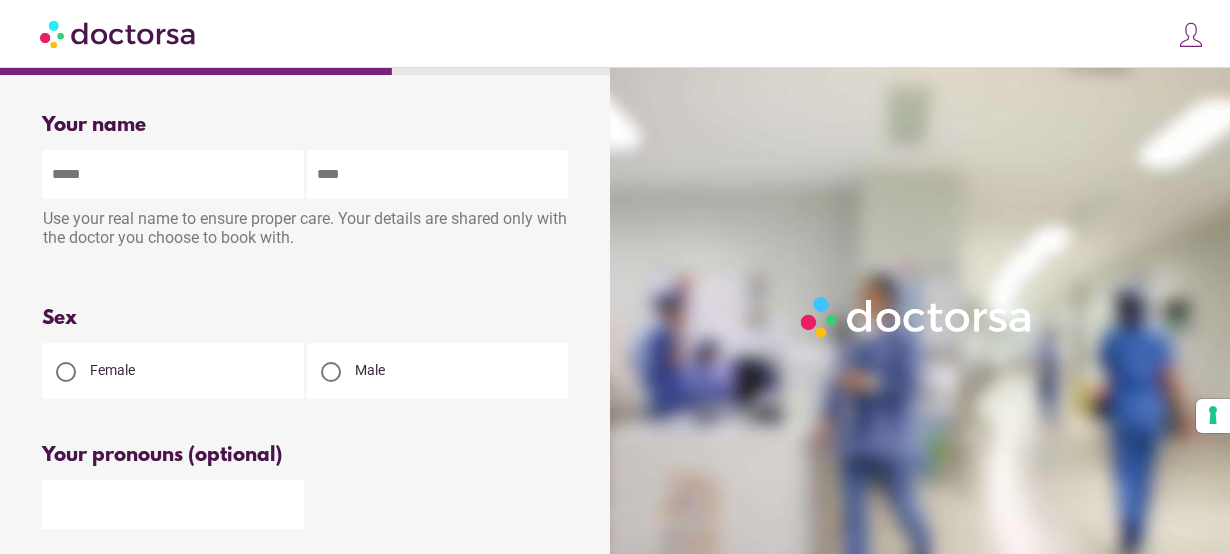 click at bounding box center (173, 174) 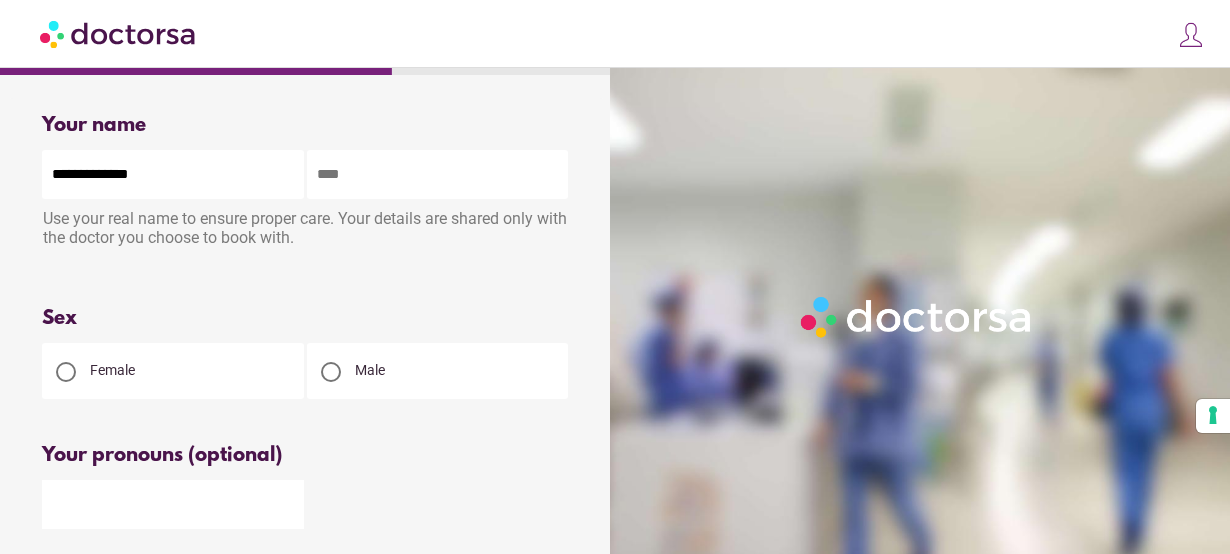 type on "********" 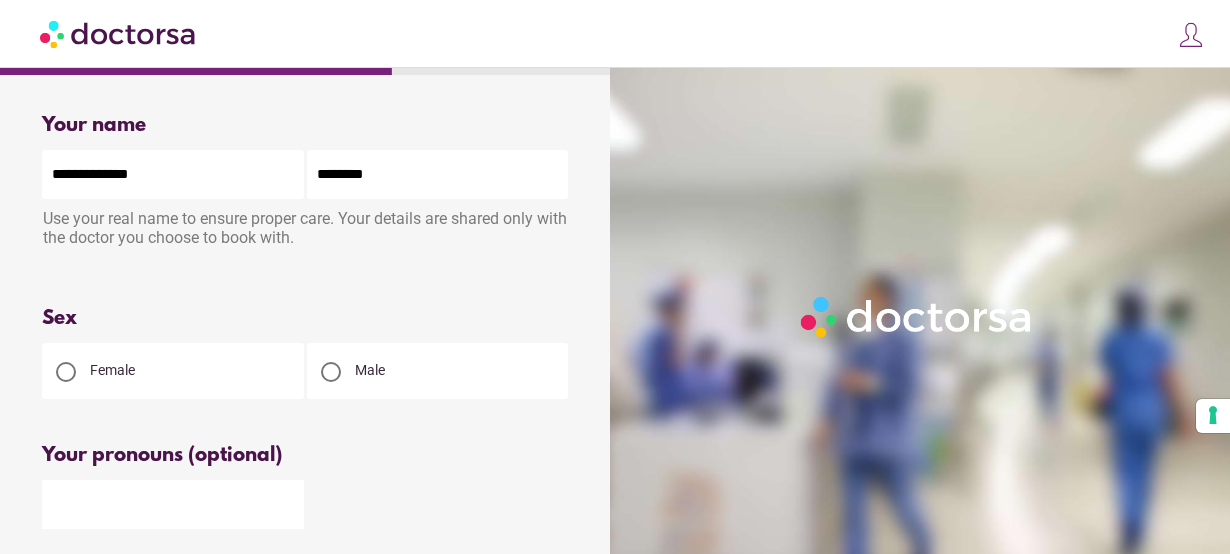 type on "**********" 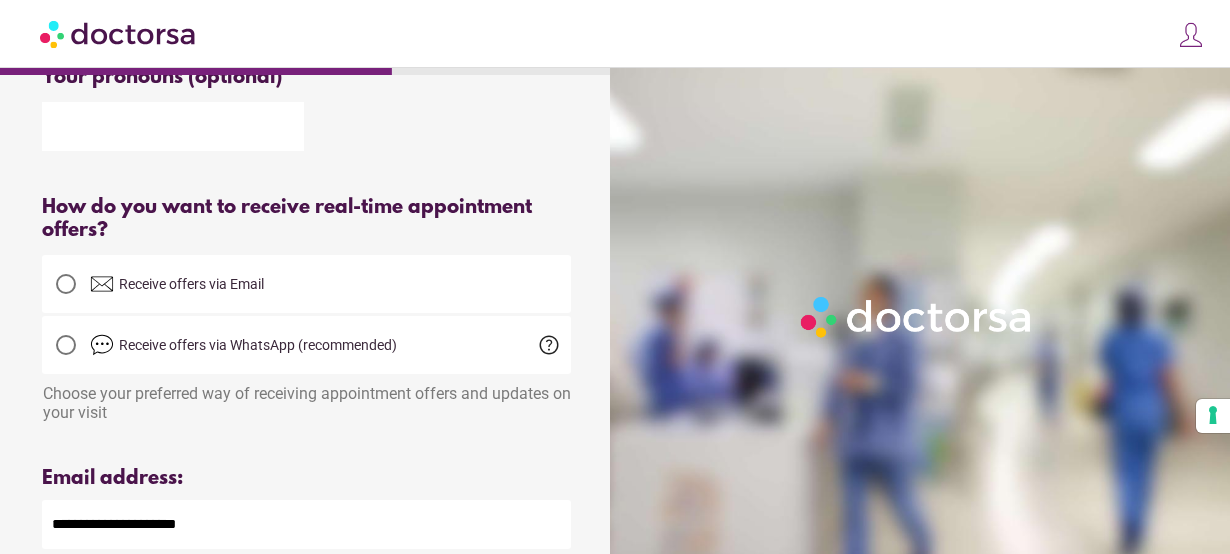 scroll, scrollTop: 379, scrollLeft: 0, axis: vertical 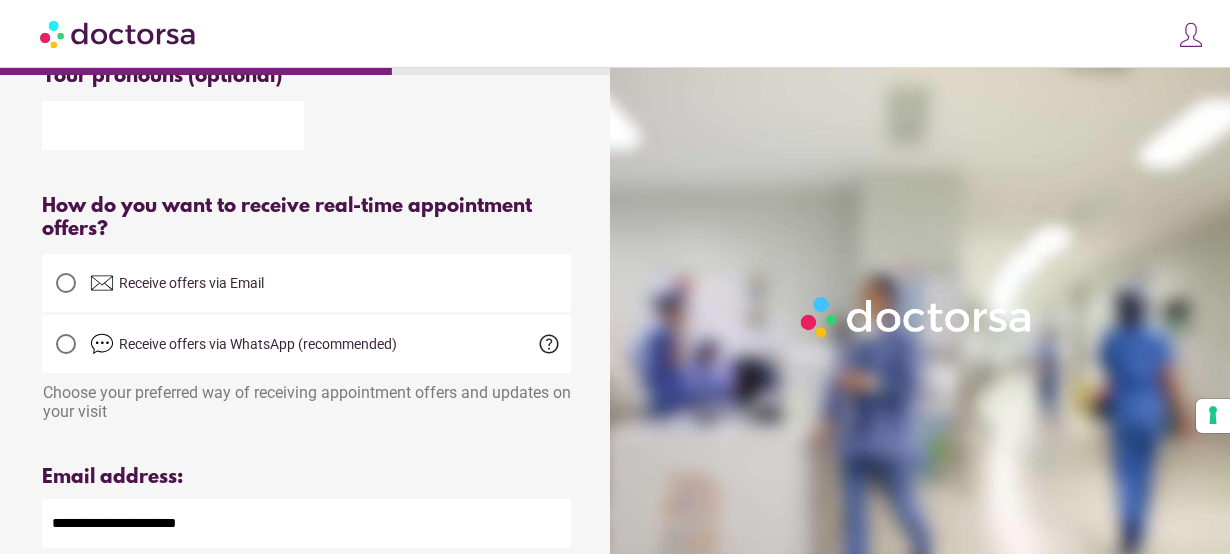 click on "Receive offers via Email" at bounding box center (191, 283) 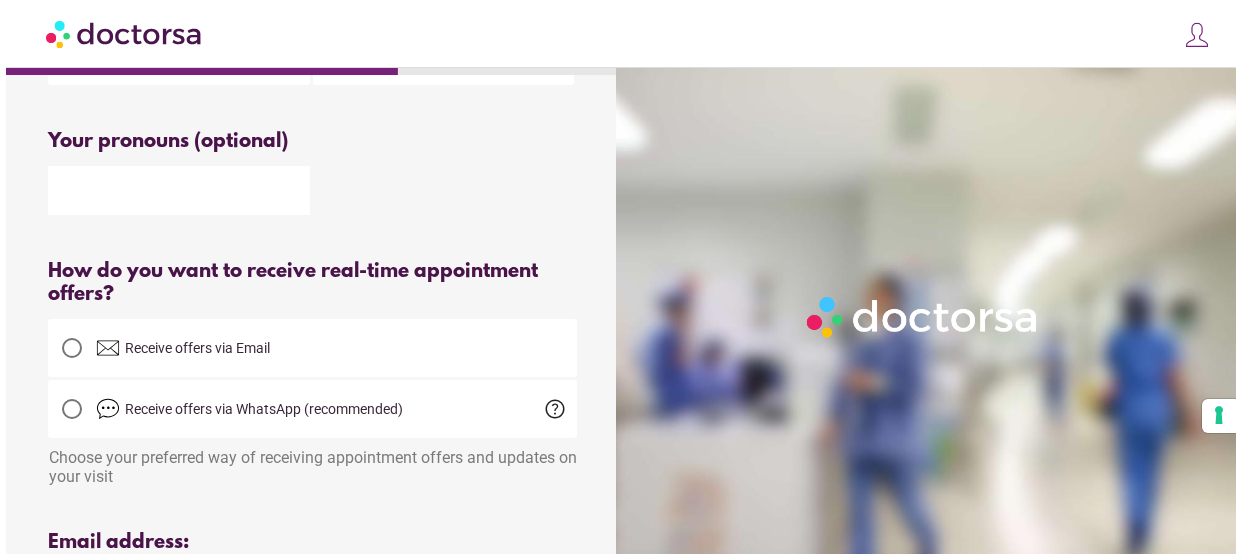 scroll, scrollTop: 308, scrollLeft: 0, axis: vertical 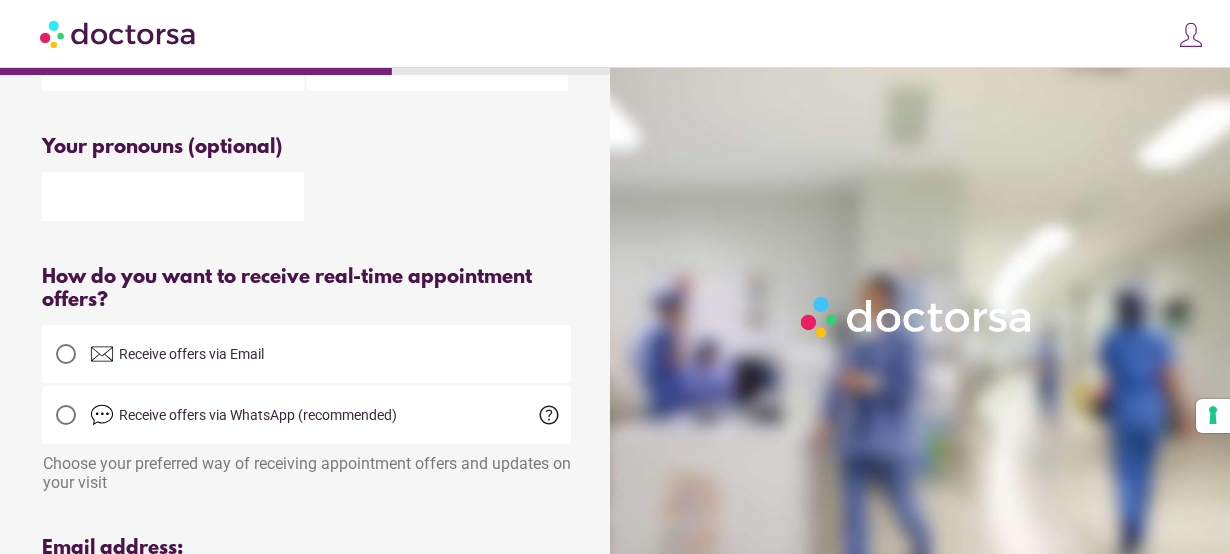 click at bounding box center [1191, 35] 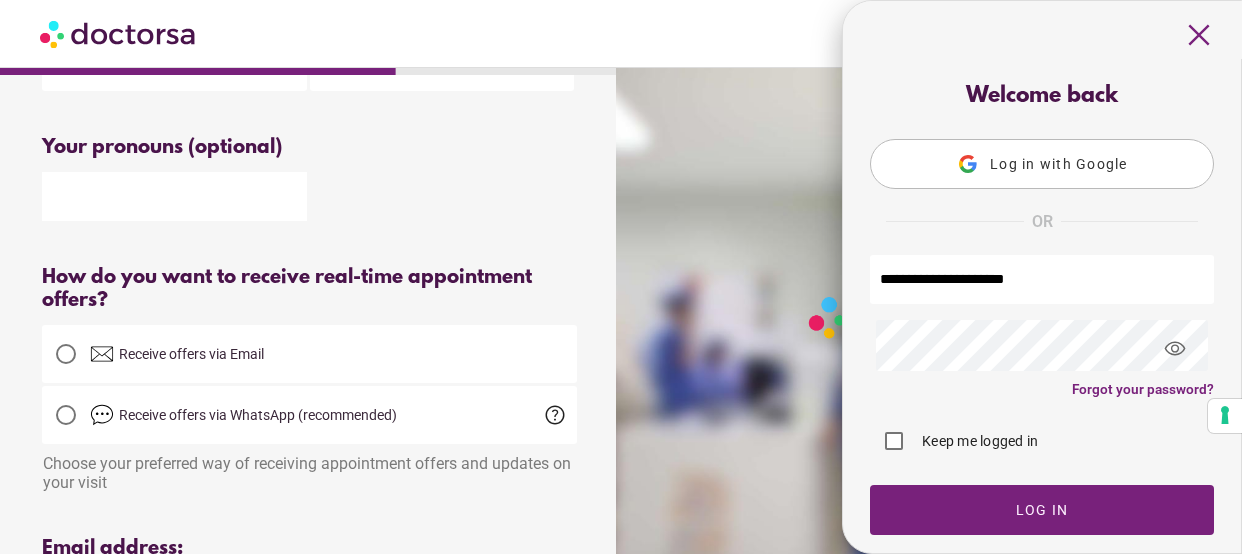 click on "visibility" at bounding box center [1175, 349] 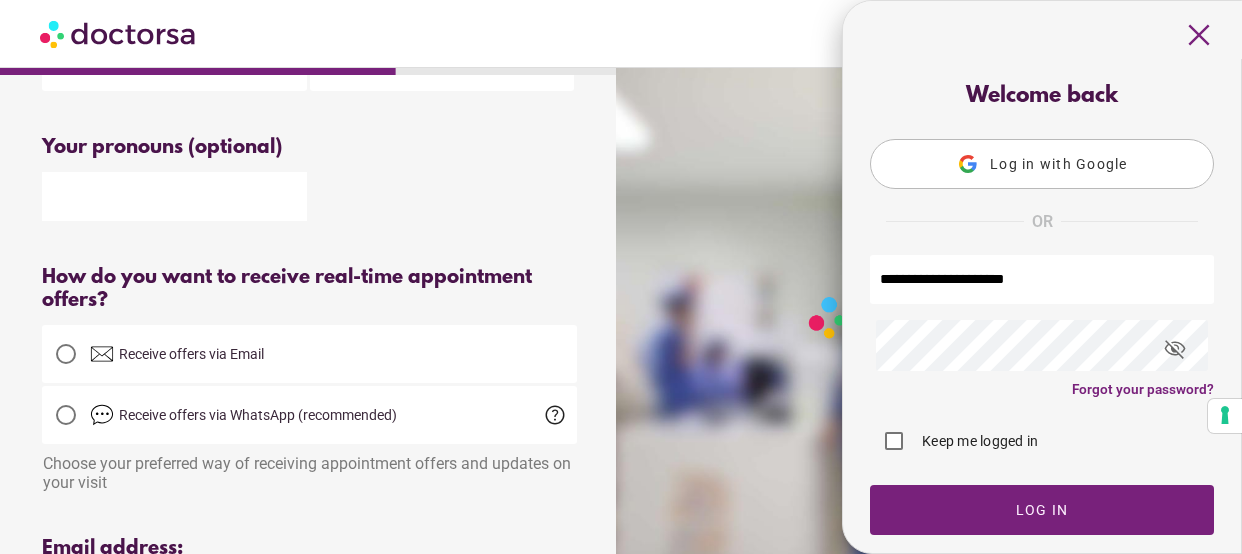 click on "visibility_off" at bounding box center [1175, 349] 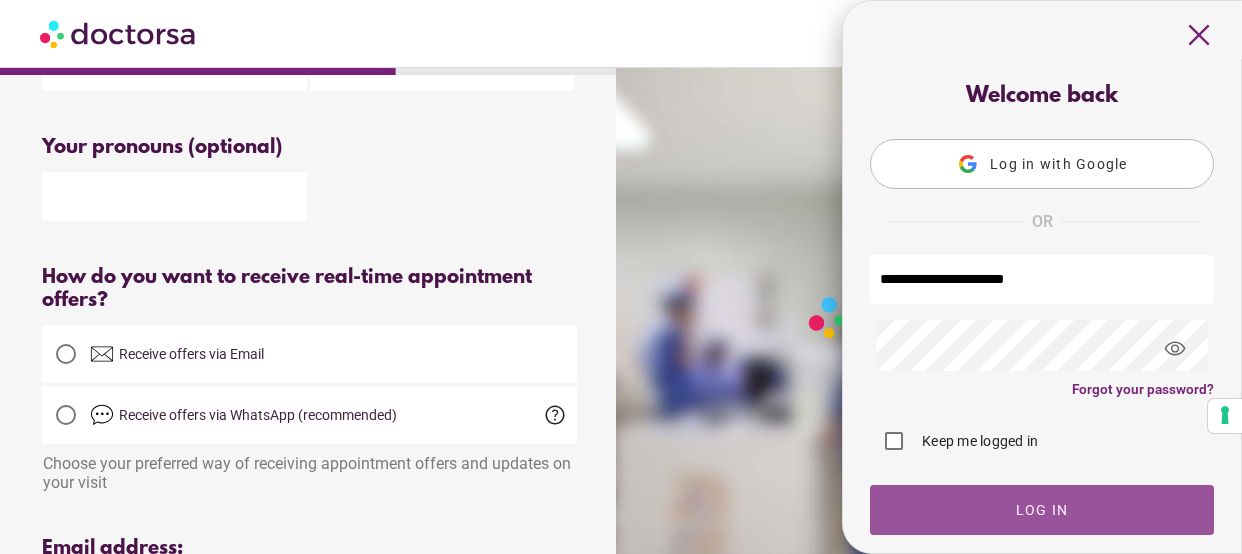 click on "Log In" at bounding box center (1042, 510) 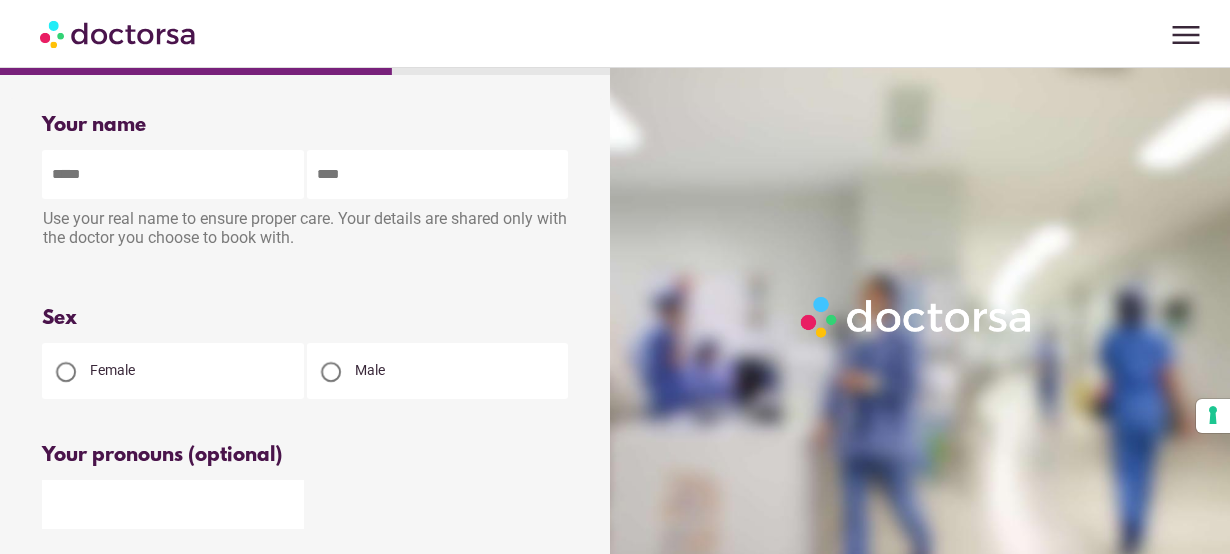 scroll, scrollTop: 0, scrollLeft: 0, axis: both 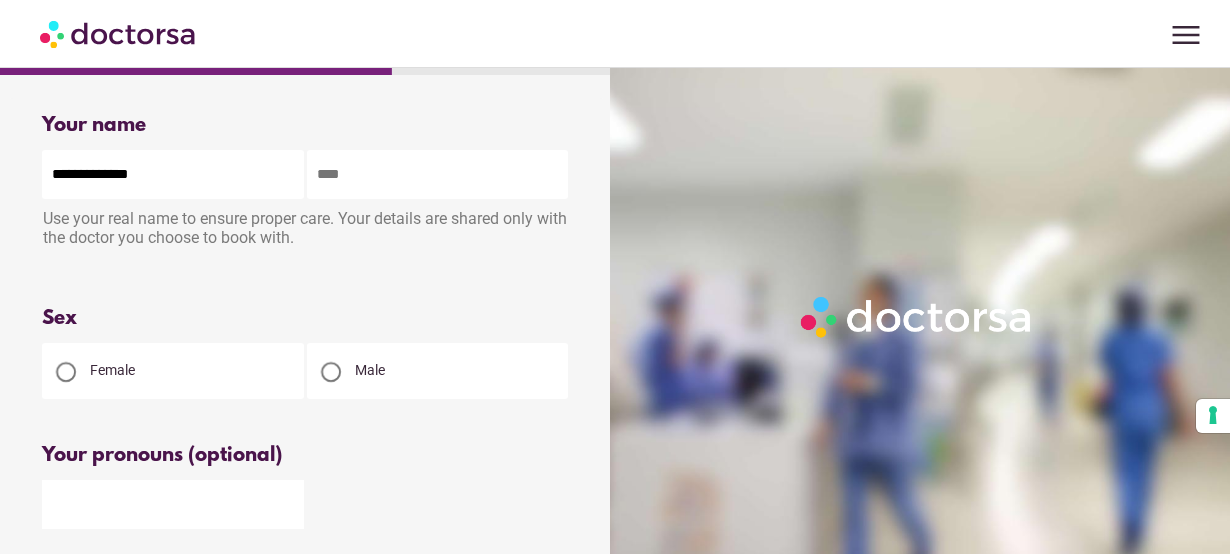 type on "********" 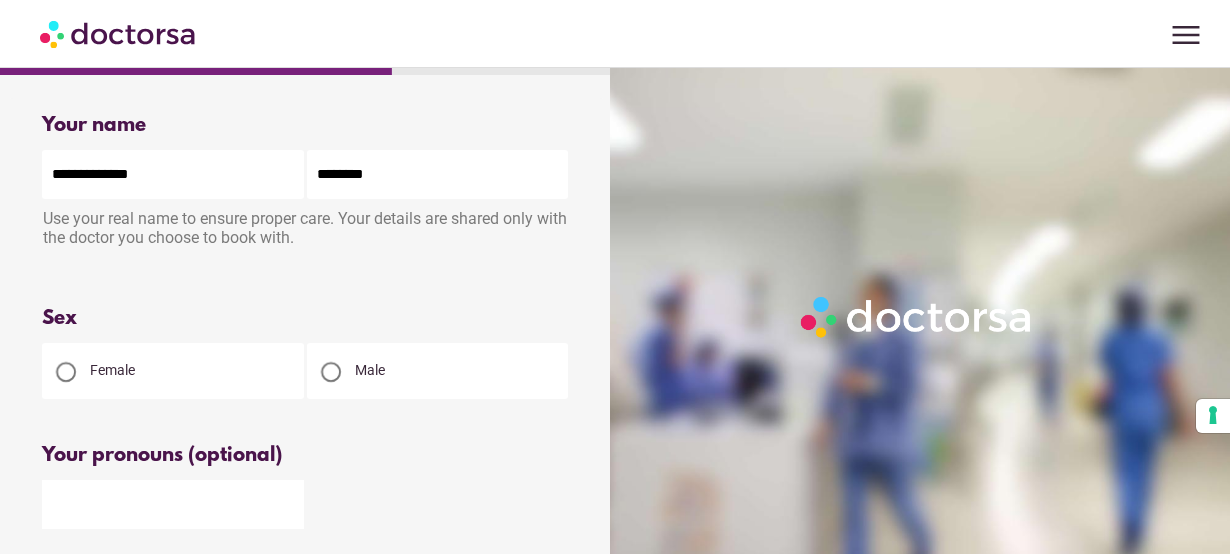 type on "**********" 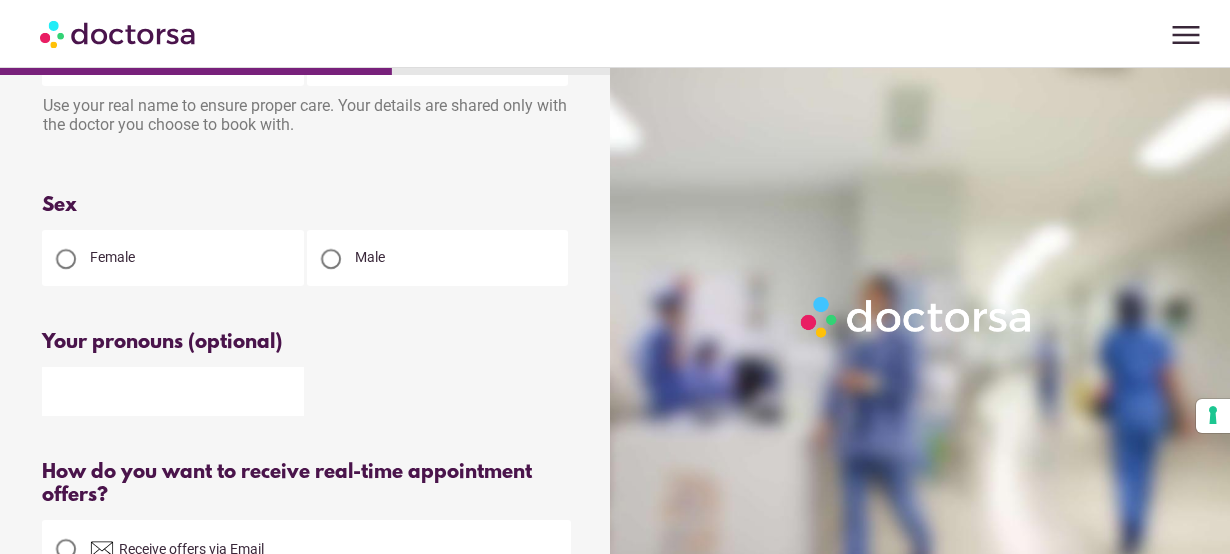 scroll, scrollTop: 126, scrollLeft: 0, axis: vertical 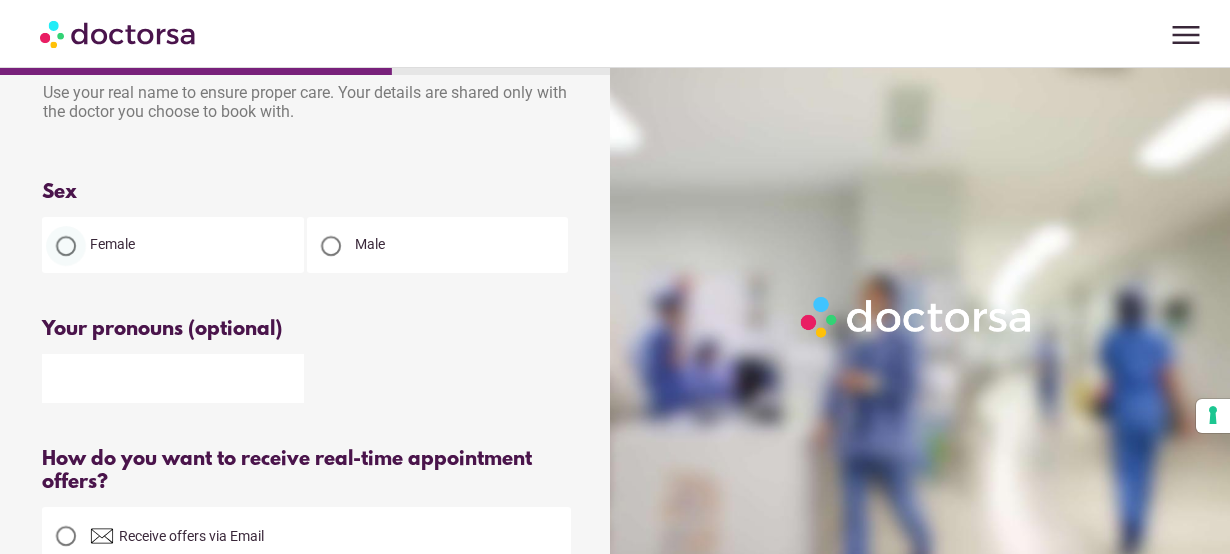 click at bounding box center (66, 246) 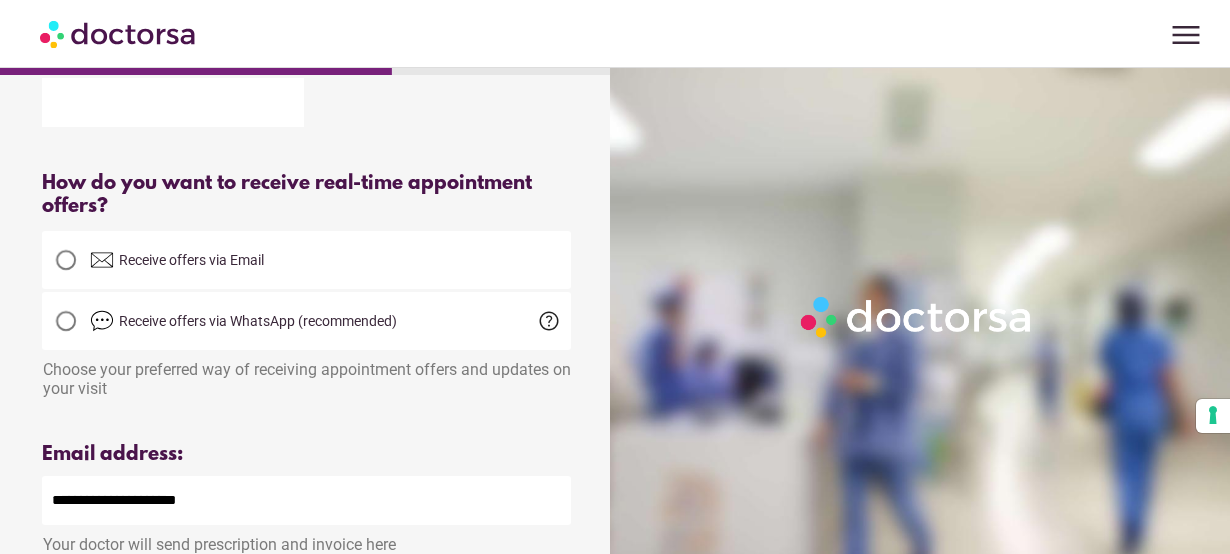 scroll, scrollTop: 428, scrollLeft: 0, axis: vertical 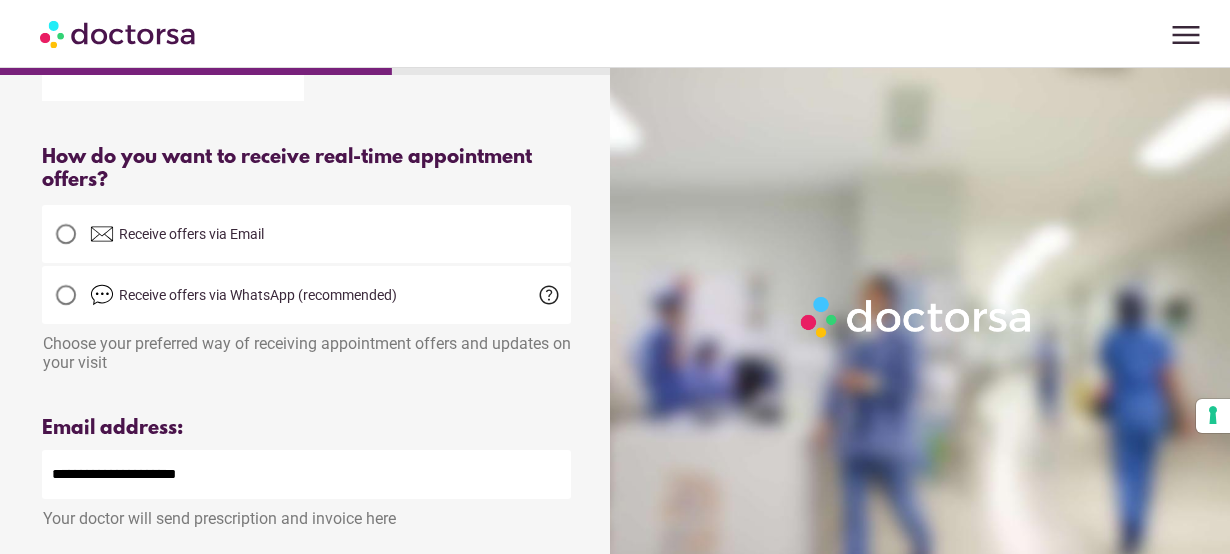 click on "Receive offers via Email" at bounding box center [191, 234] 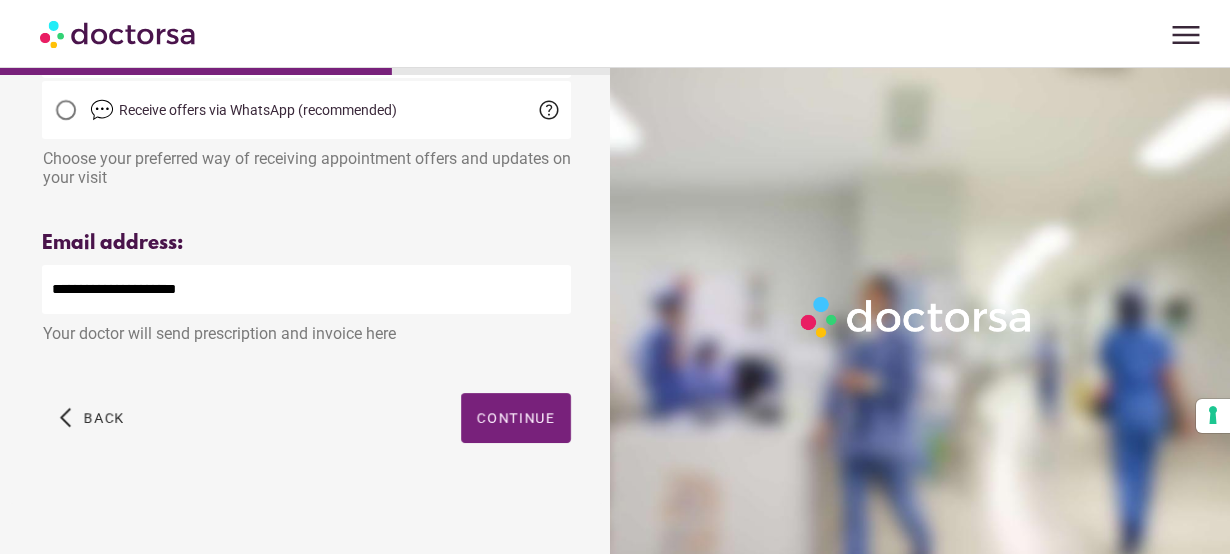 scroll, scrollTop: 624, scrollLeft: 0, axis: vertical 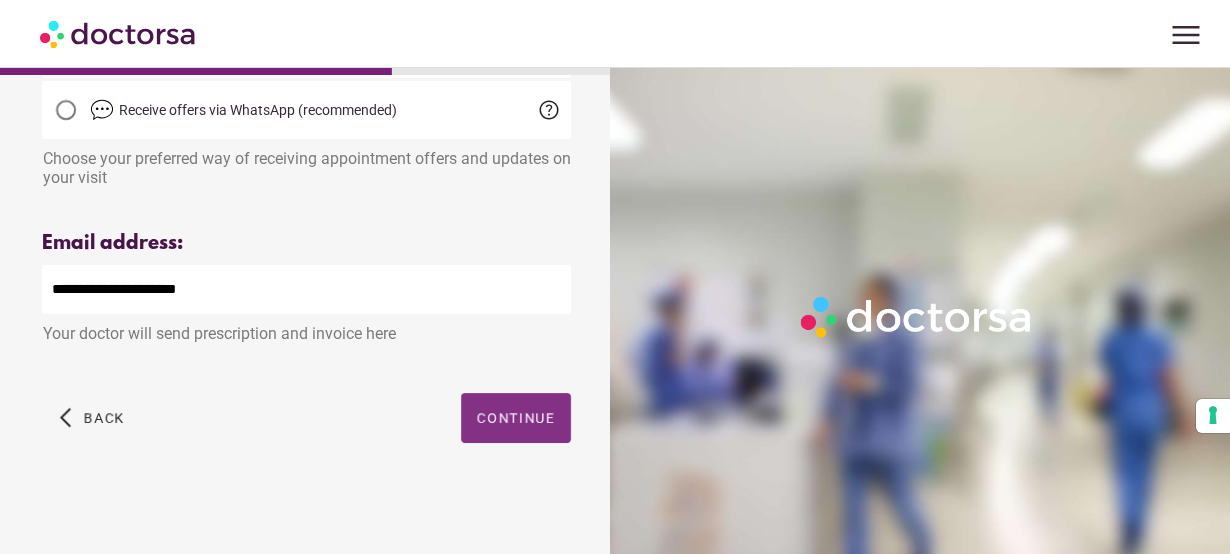 click at bounding box center [516, 418] 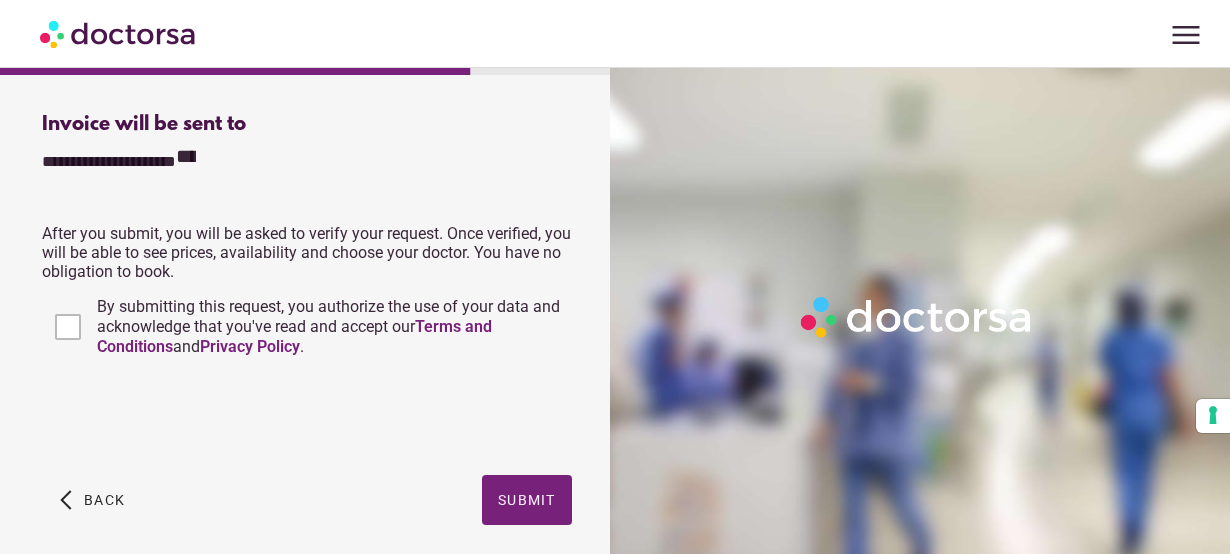 scroll, scrollTop: 606, scrollLeft: 0, axis: vertical 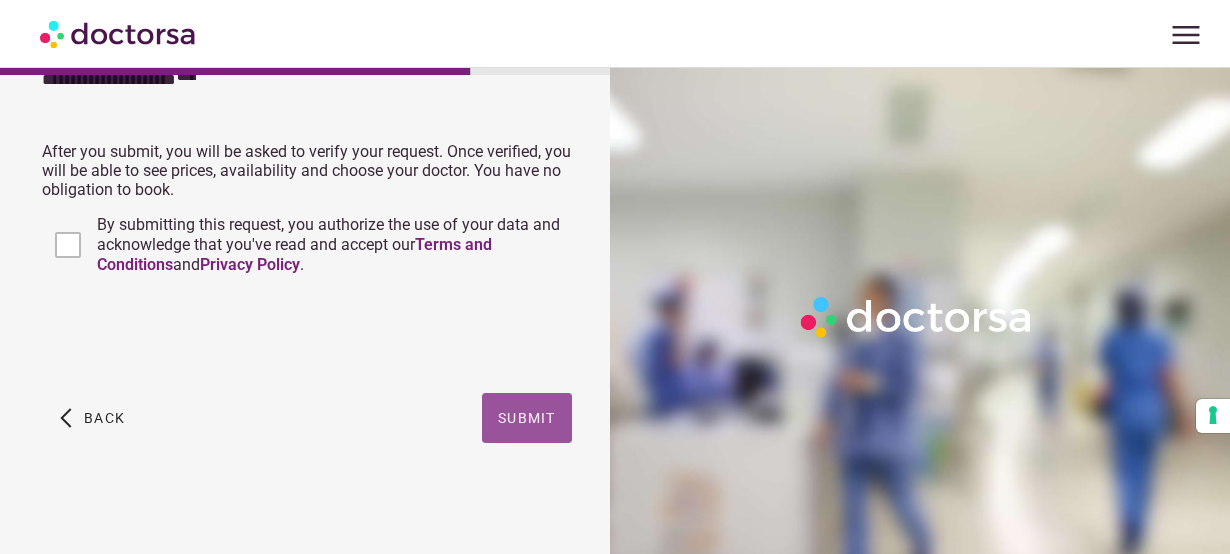 click on "Submit" at bounding box center [527, 418] 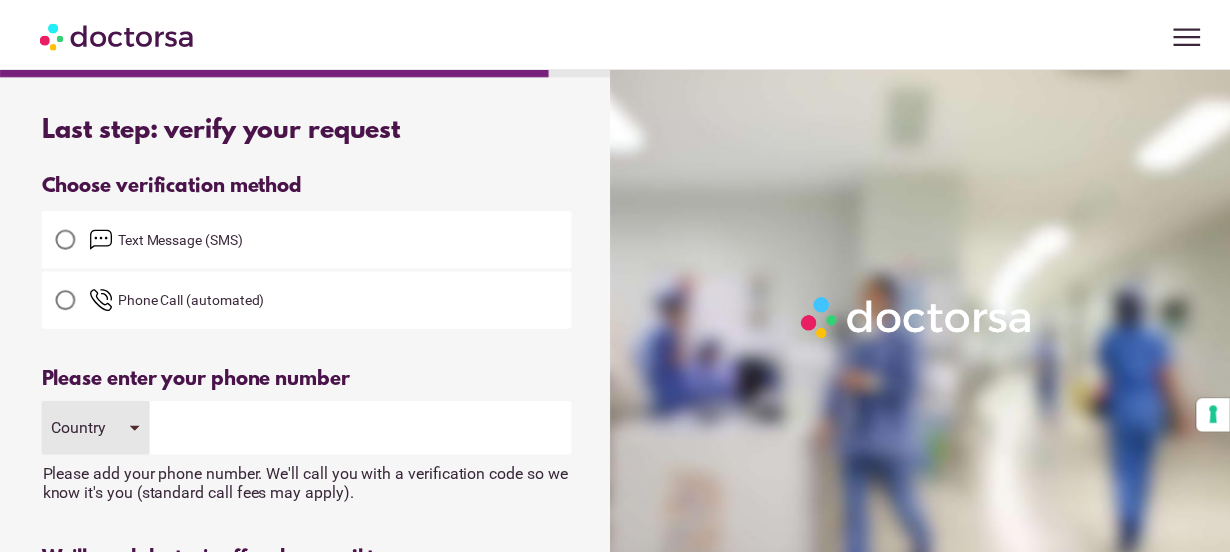 scroll, scrollTop: 0, scrollLeft: 0, axis: both 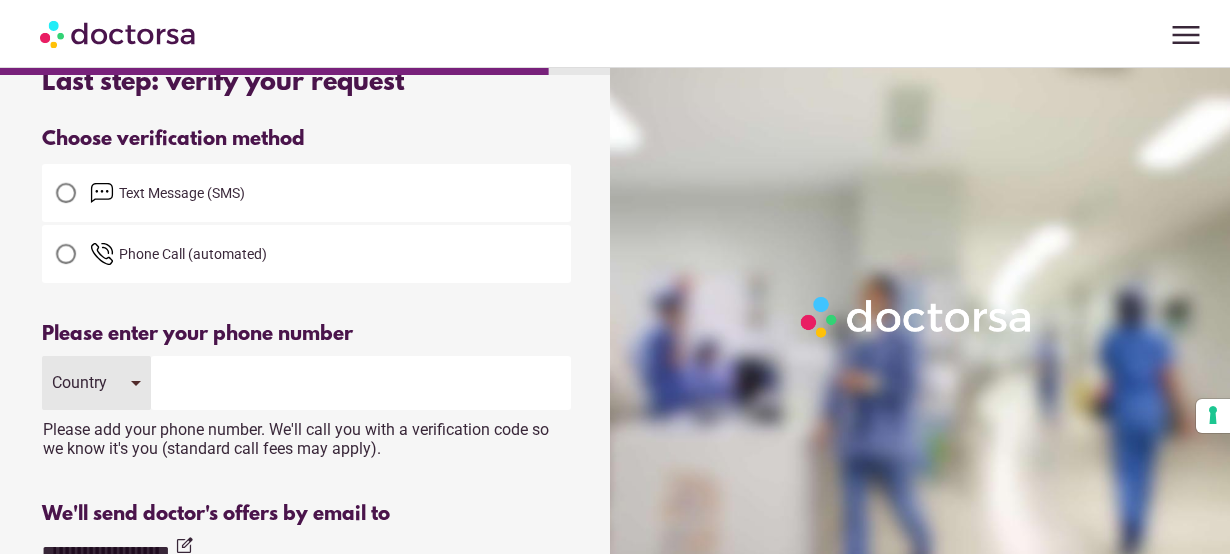 click on "Text Message (SMS)" at bounding box center [330, 193] 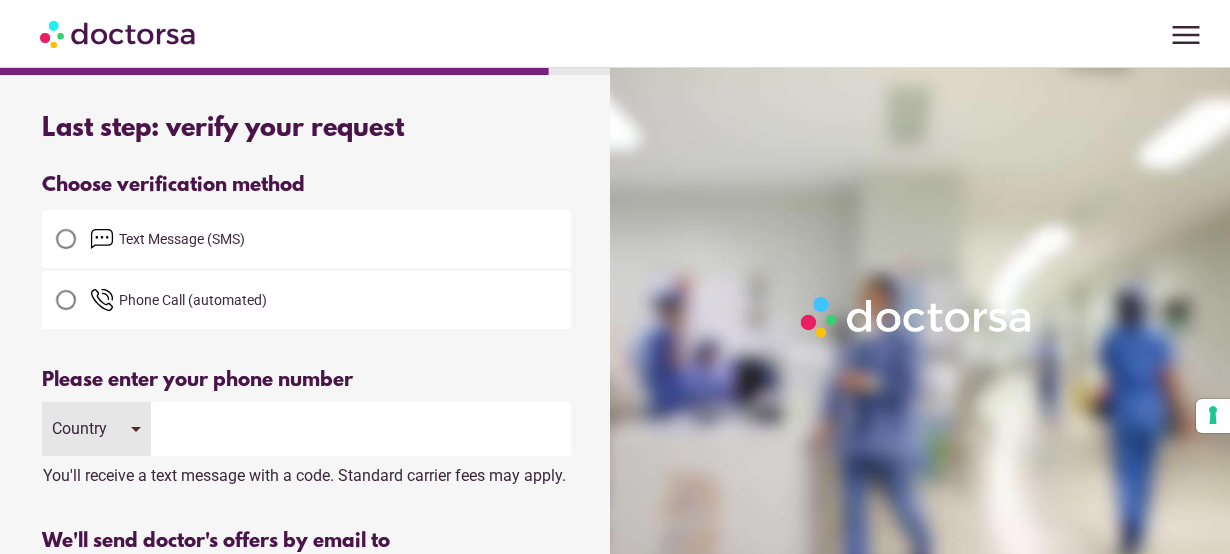 click at bounding box center [361, 429] 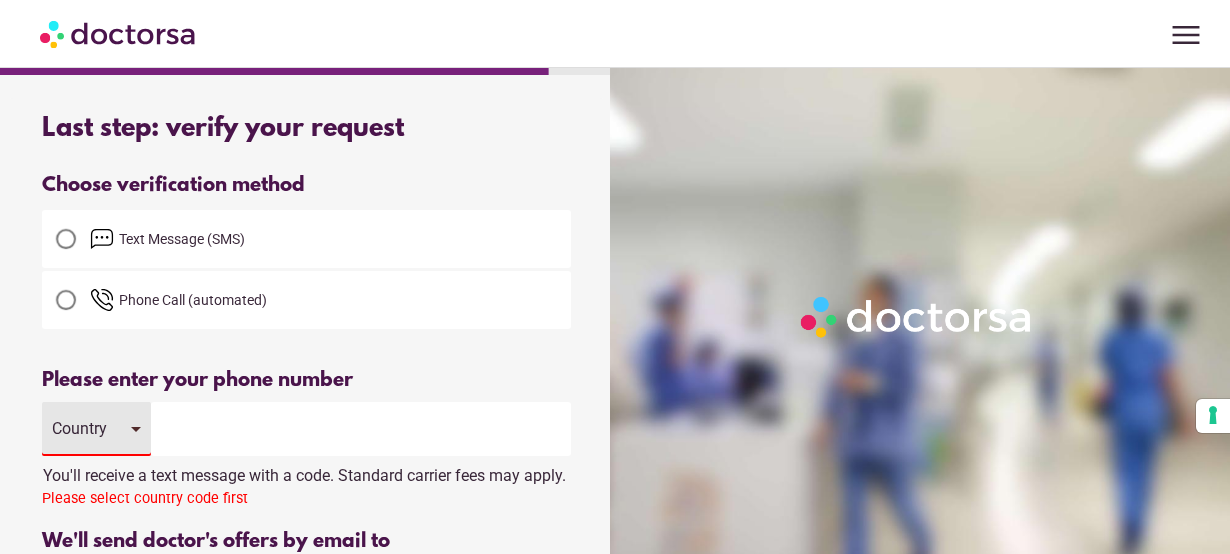 click at bounding box center [361, 429] 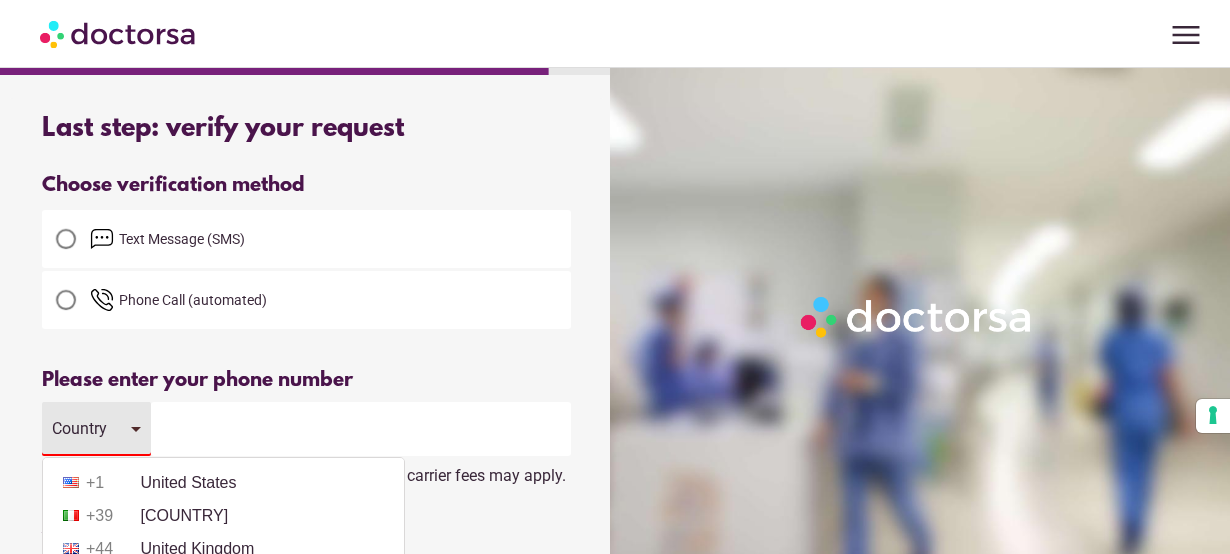 scroll, scrollTop: 30, scrollLeft: 0, axis: vertical 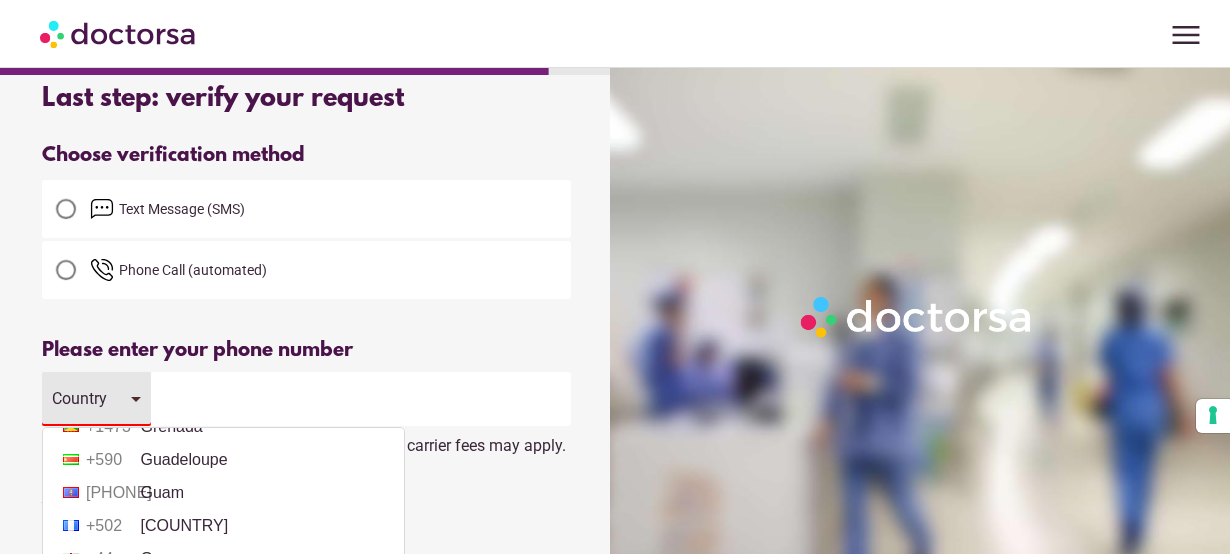 click on "[PHONE] [COUNTRY]" at bounding box center [223, 394] 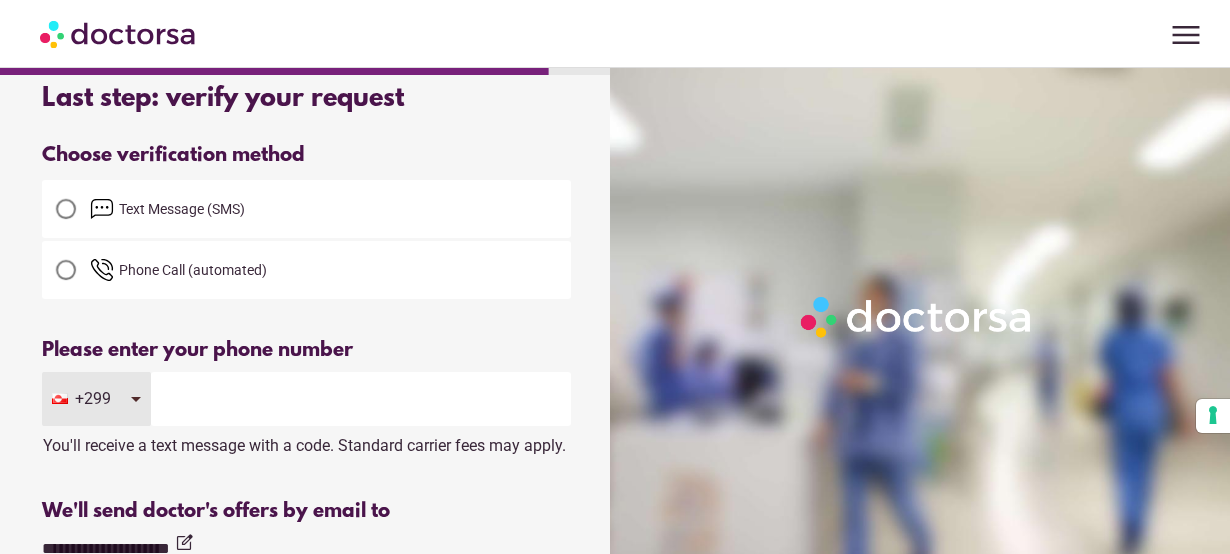 click at bounding box center [361, 399] 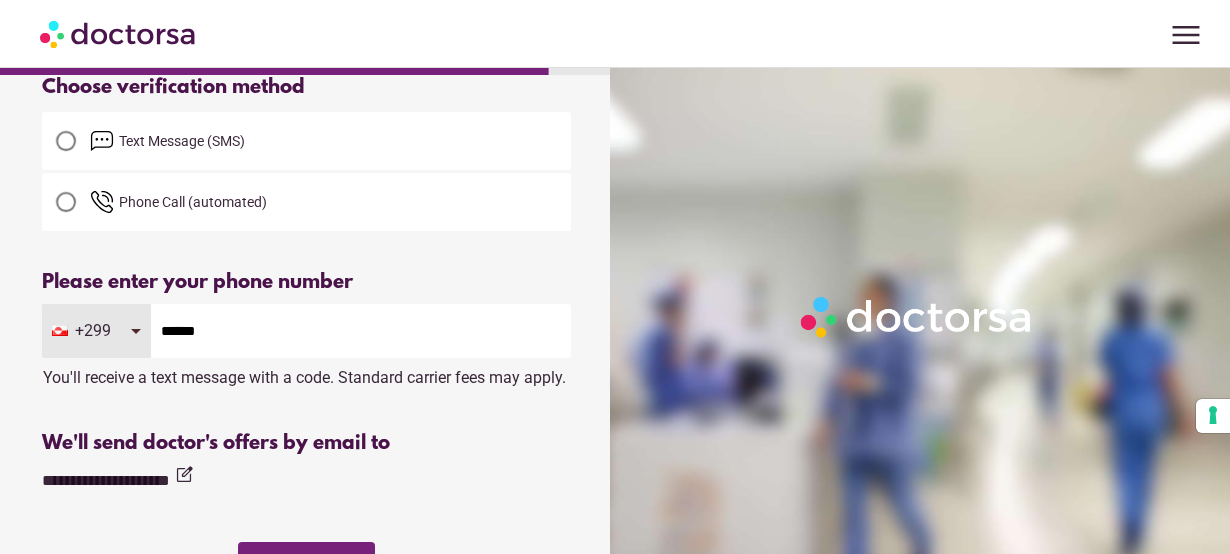 scroll, scrollTop: 198, scrollLeft: 0, axis: vertical 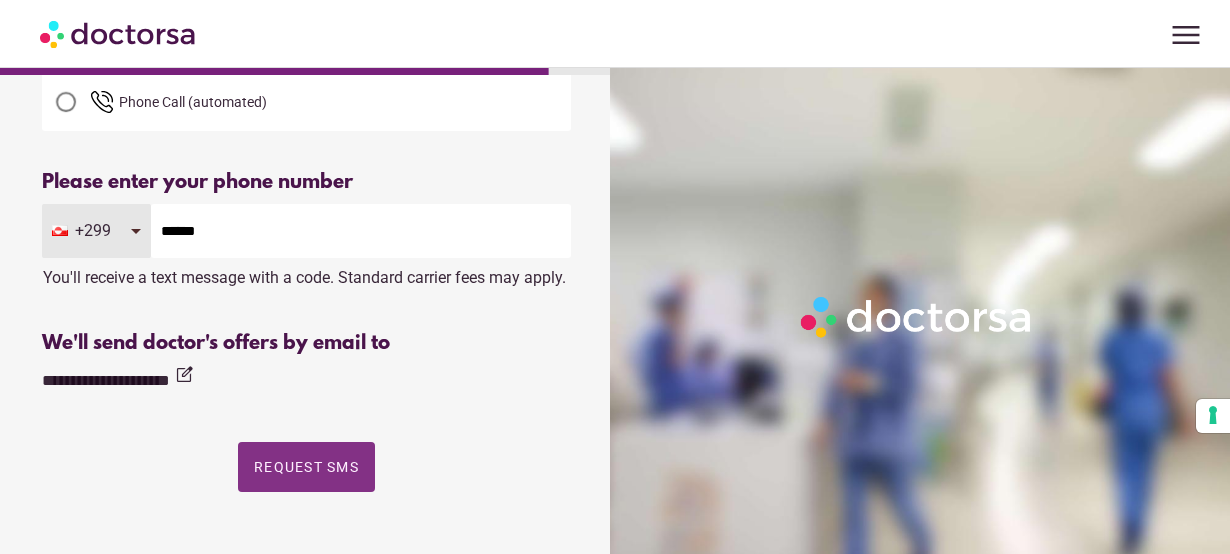 click on "Request SMS" at bounding box center (306, 467) 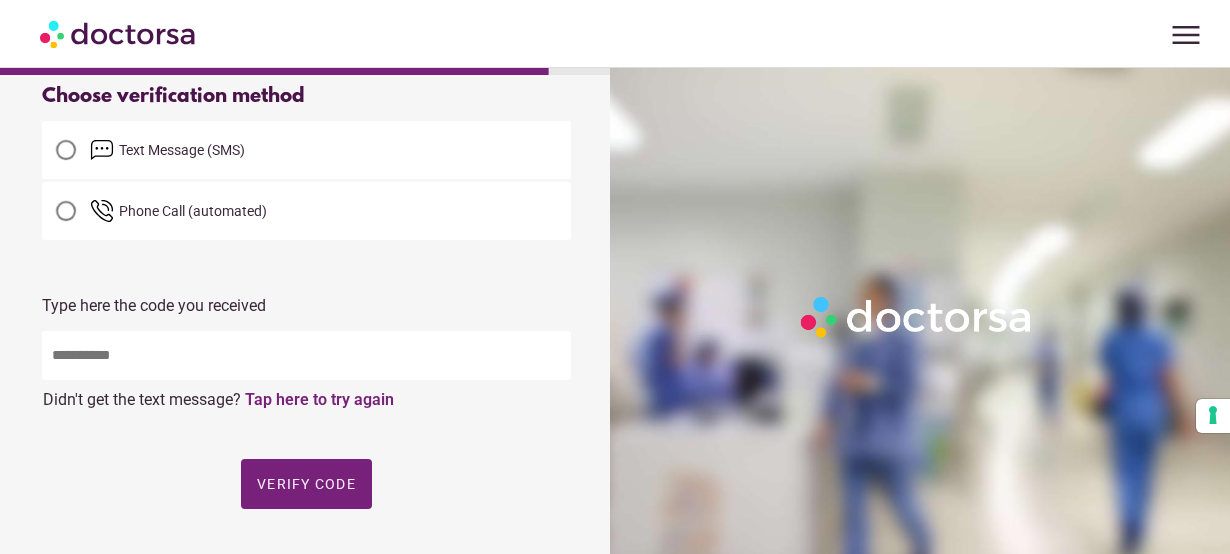 scroll, scrollTop: 90, scrollLeft: 0, axis: vertical 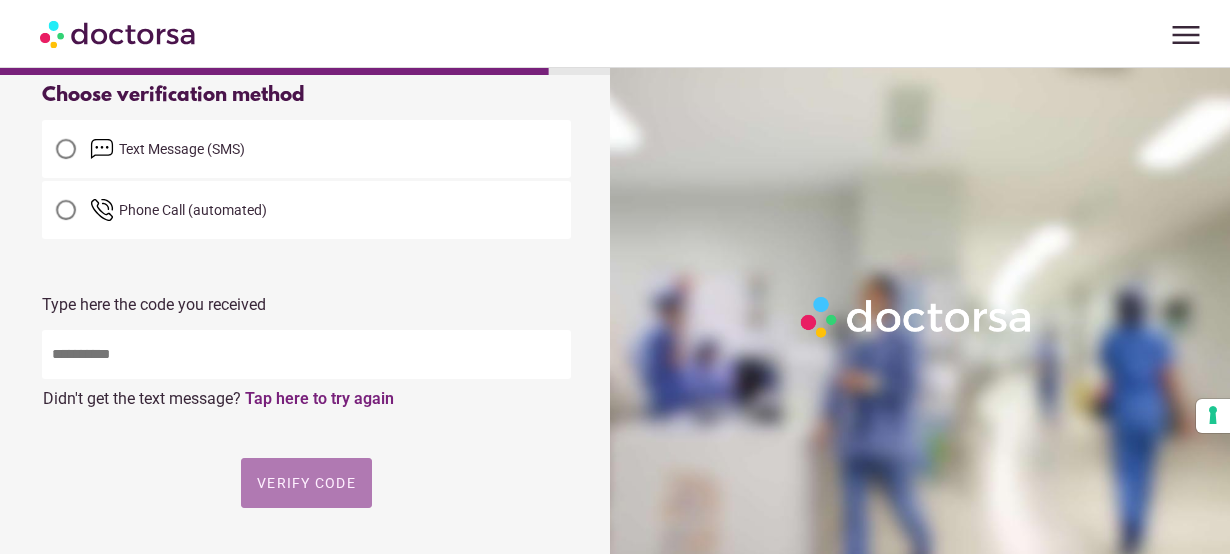 drag, startPoint x: 309, startPoint y: 464, endPoint x: 222, endPoint y: 363, distance: 133.30417 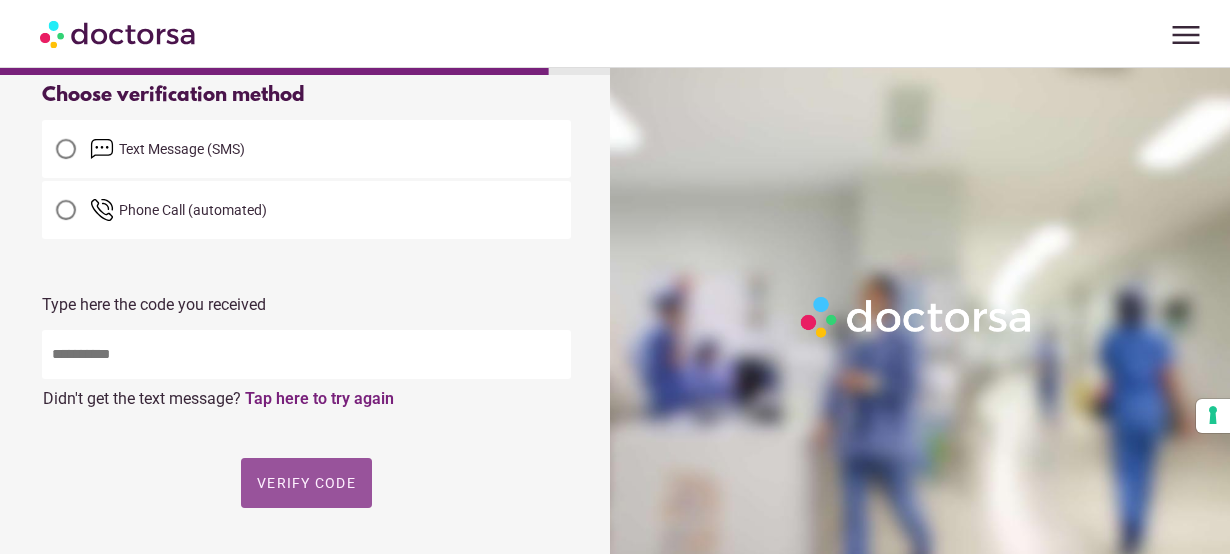 click at bounding box center (306, 354) 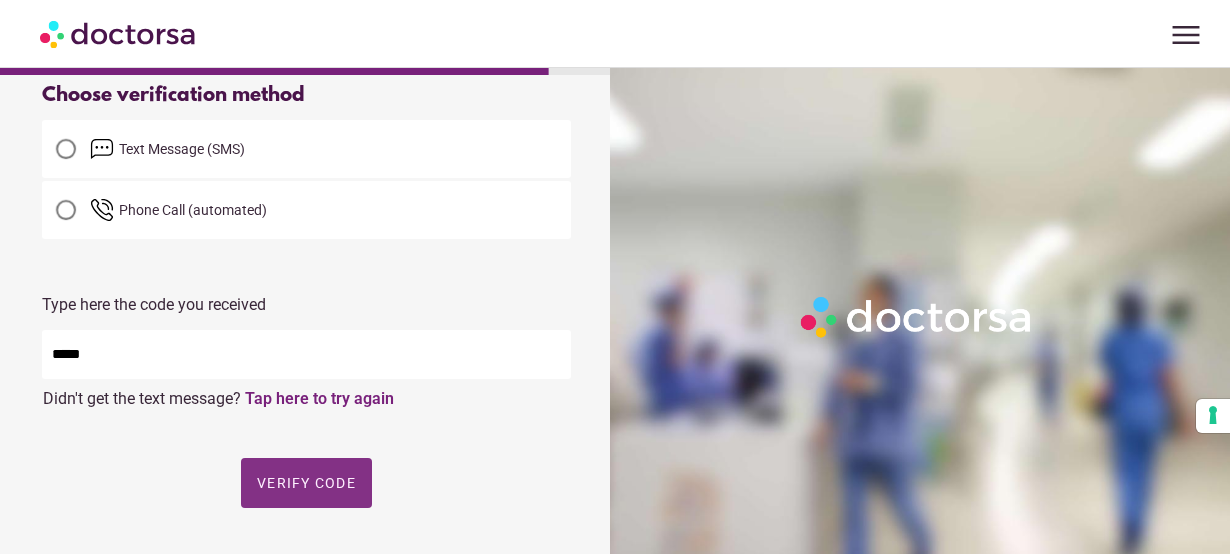 type on "*****" 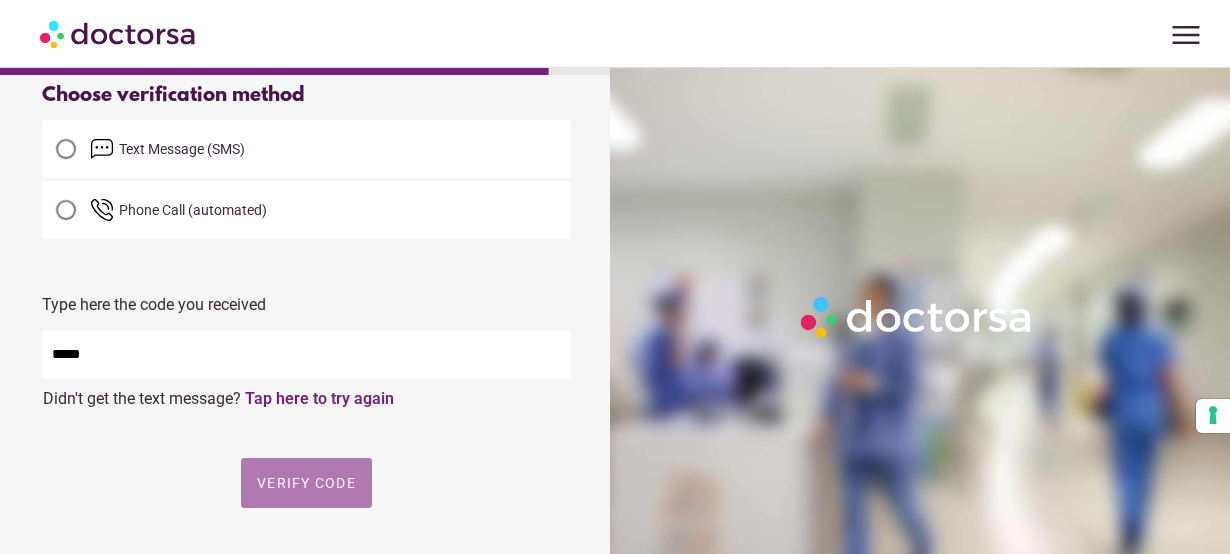 click at bounding box center [306, 483] 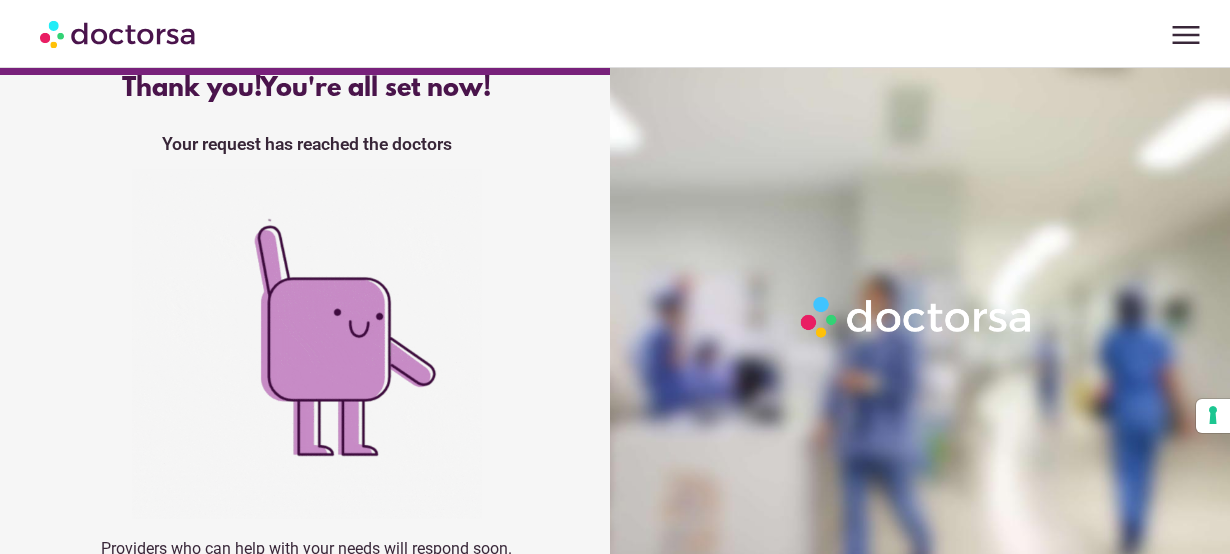 scroll, scrollTop: 0, scrollLeft: 0, axis: both 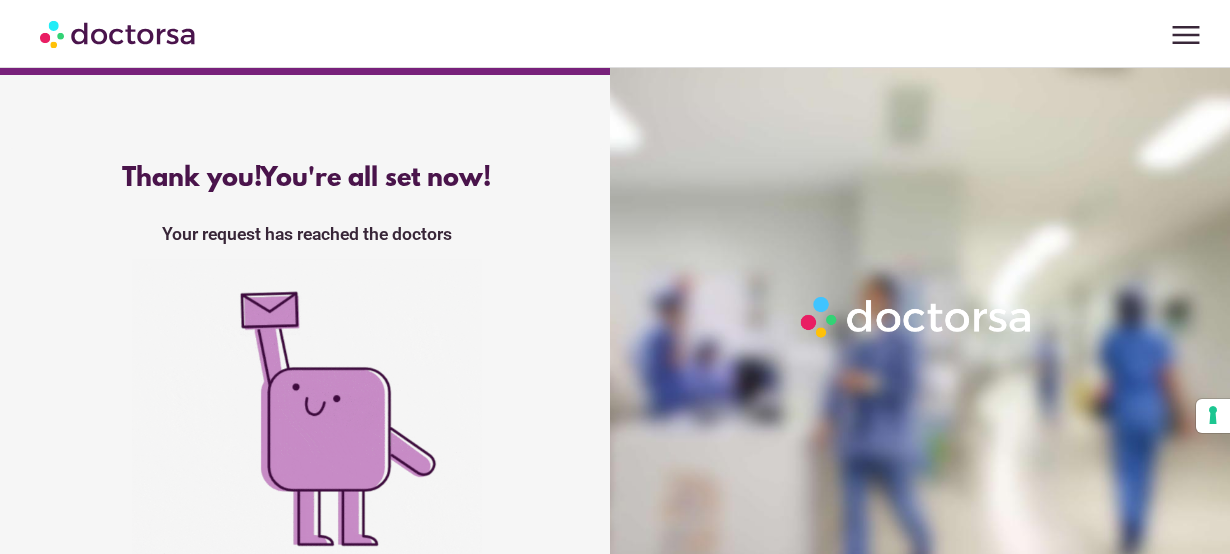 click on "What brings you in?
Get Urgent Care
Immediate primary care, 24/7
help
Set up an appointment
Same day or later needs
help
help" at bounding box center [306, 431] 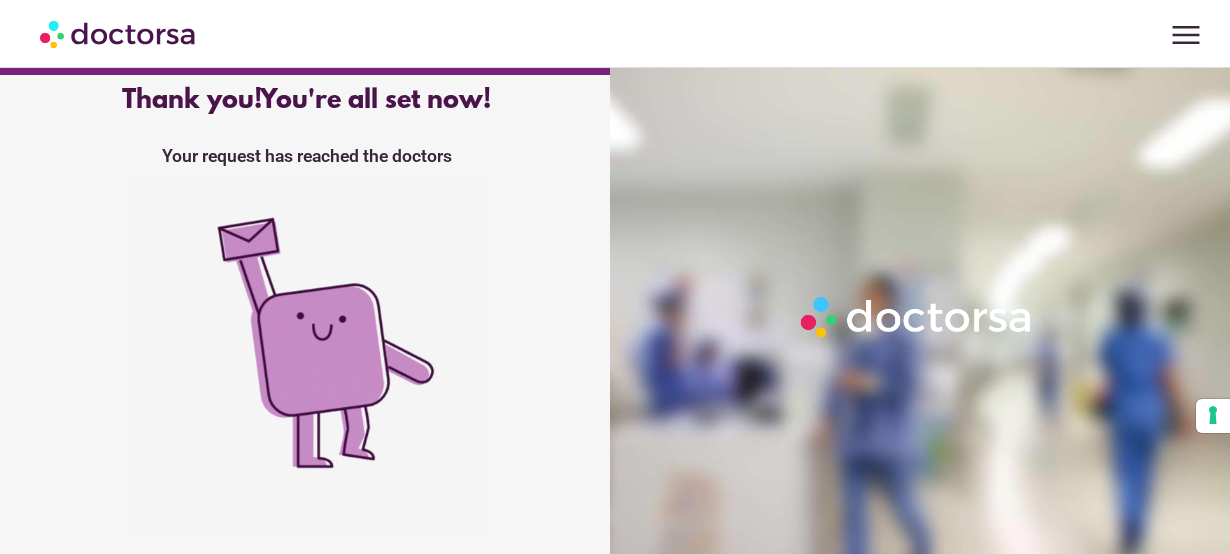 scroll, scrollTop: 163, scrollLeft: 0, axis: vertical 